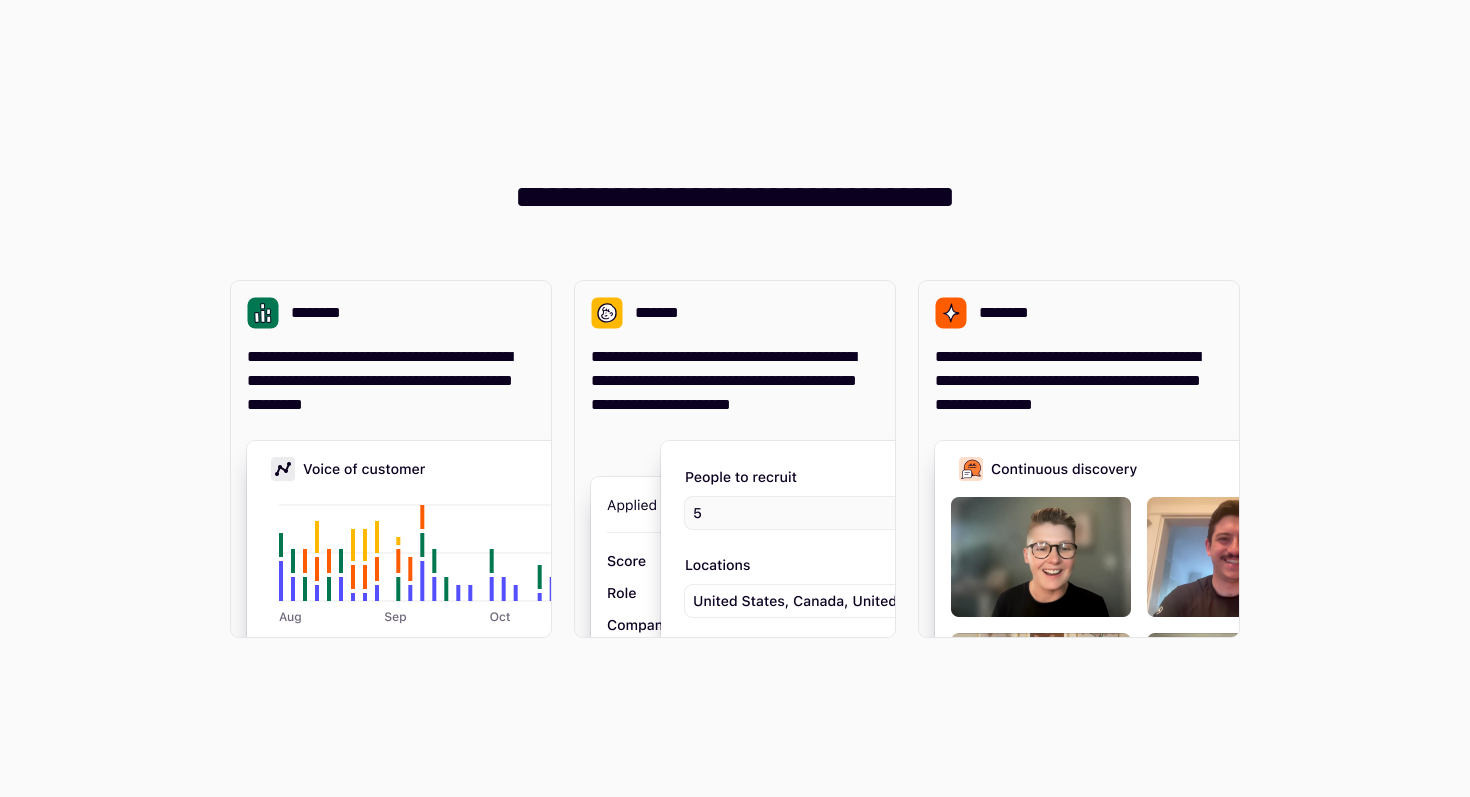 scroll, scrollTop: 0, scrollLeft: 0, axis: both 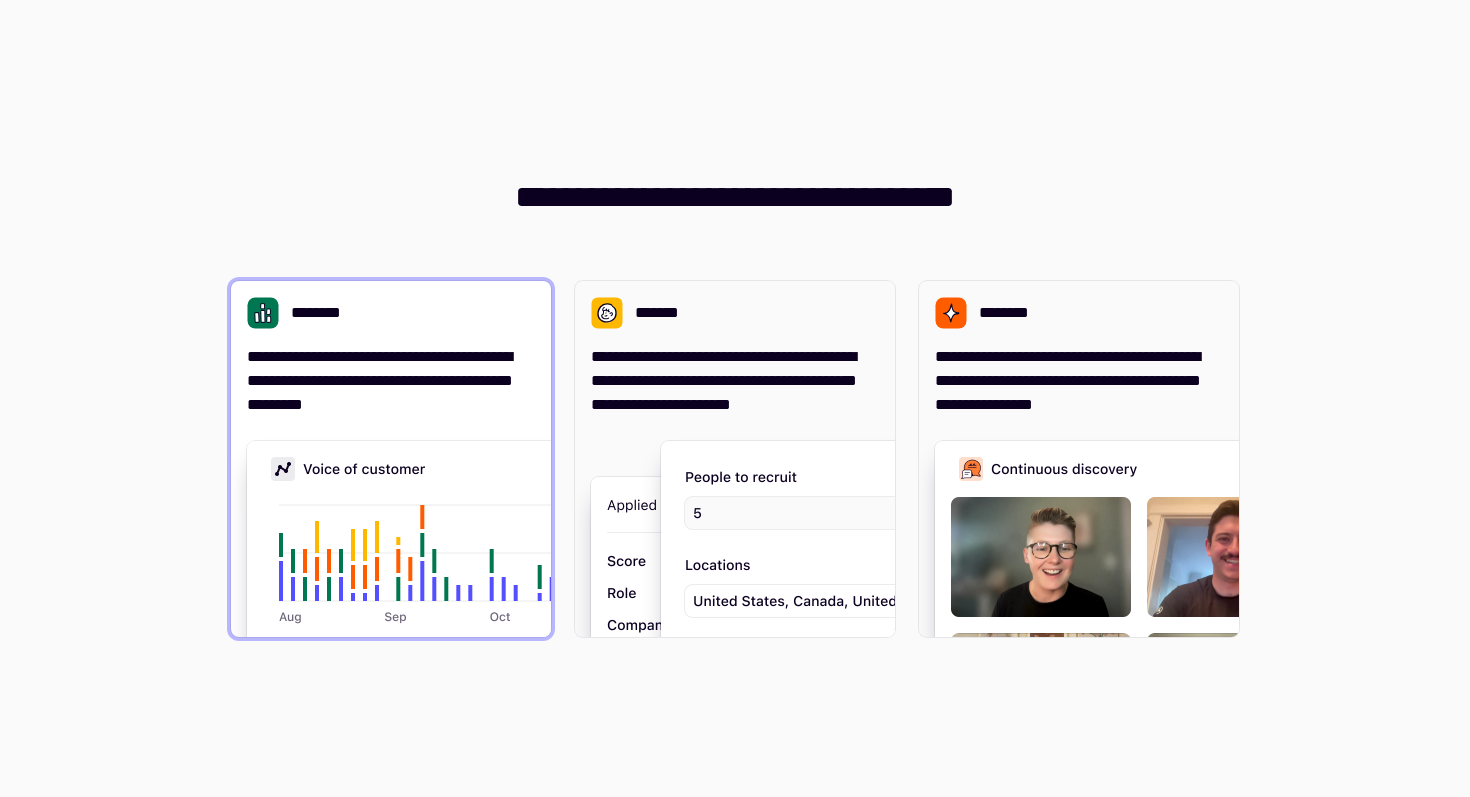click on "**********" at bounding box center [391, 381] 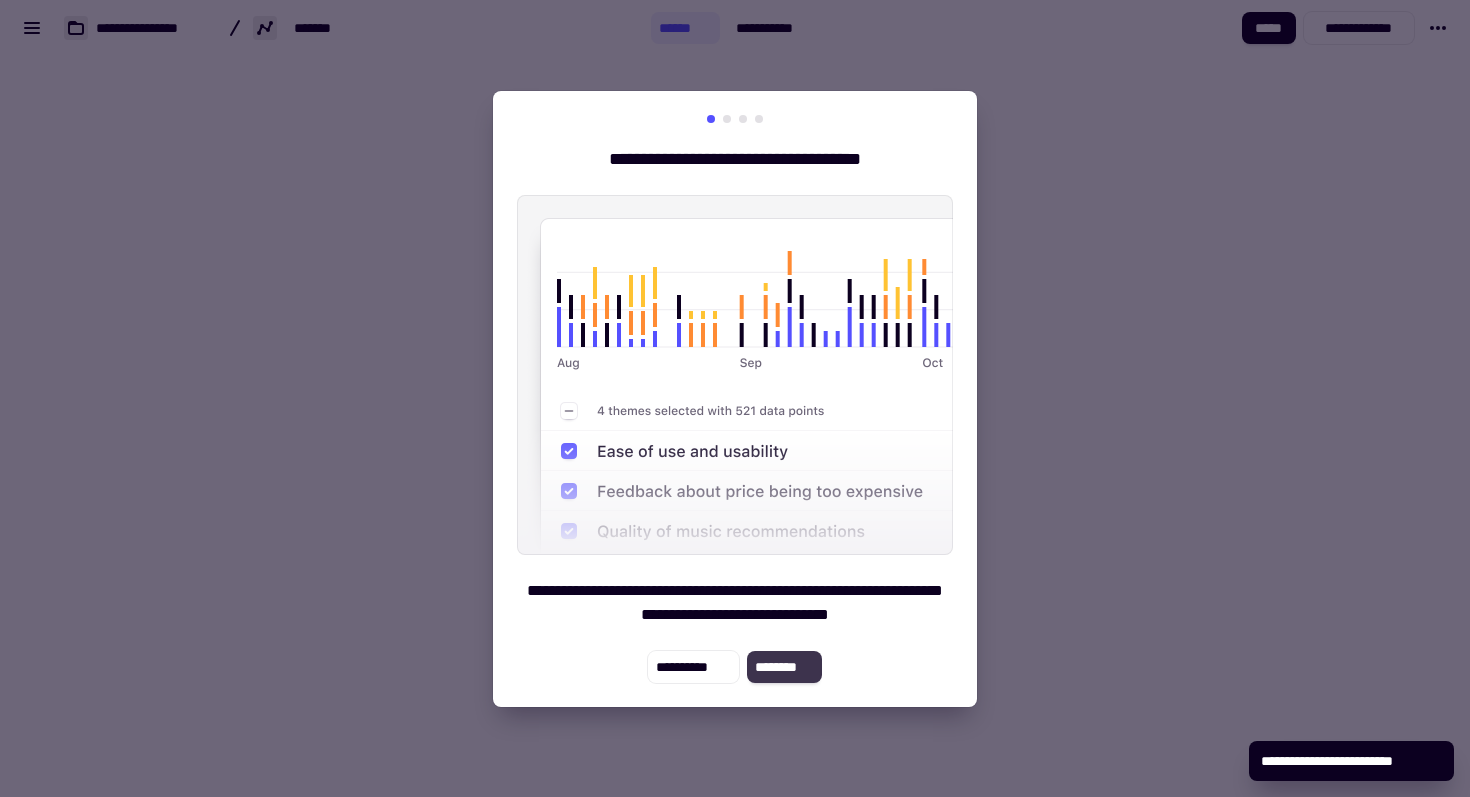 click on "********" 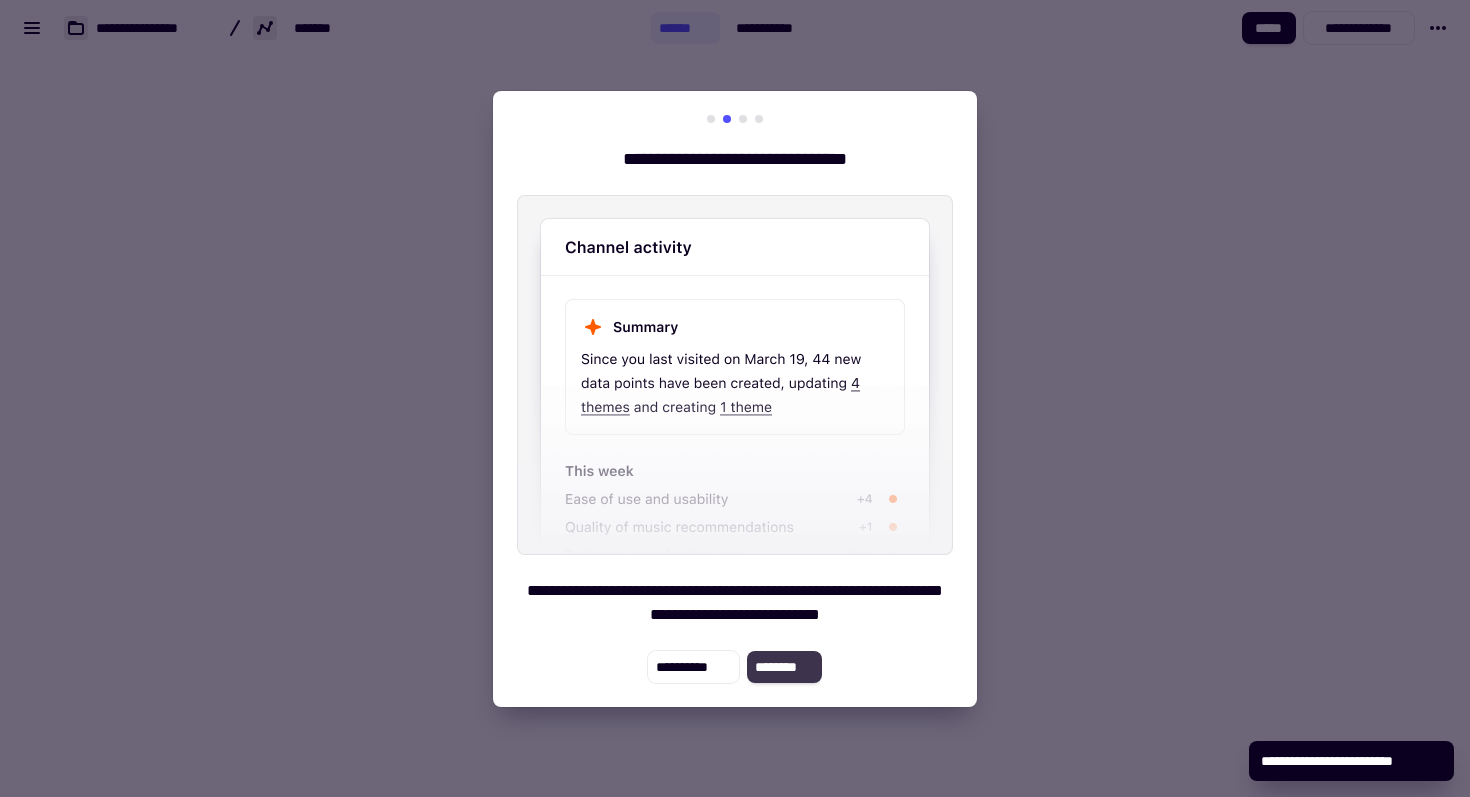 click on "********" 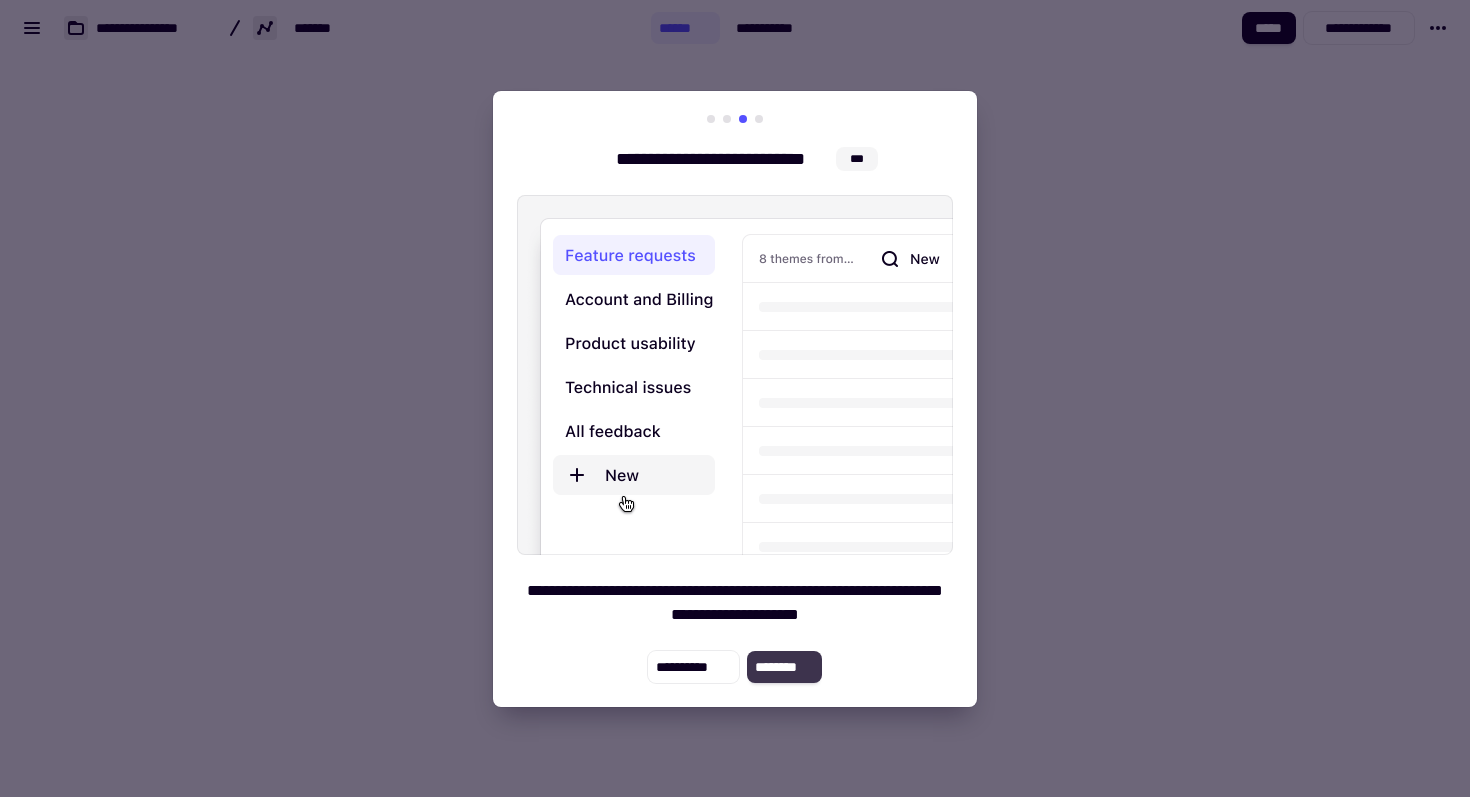 click on "********" 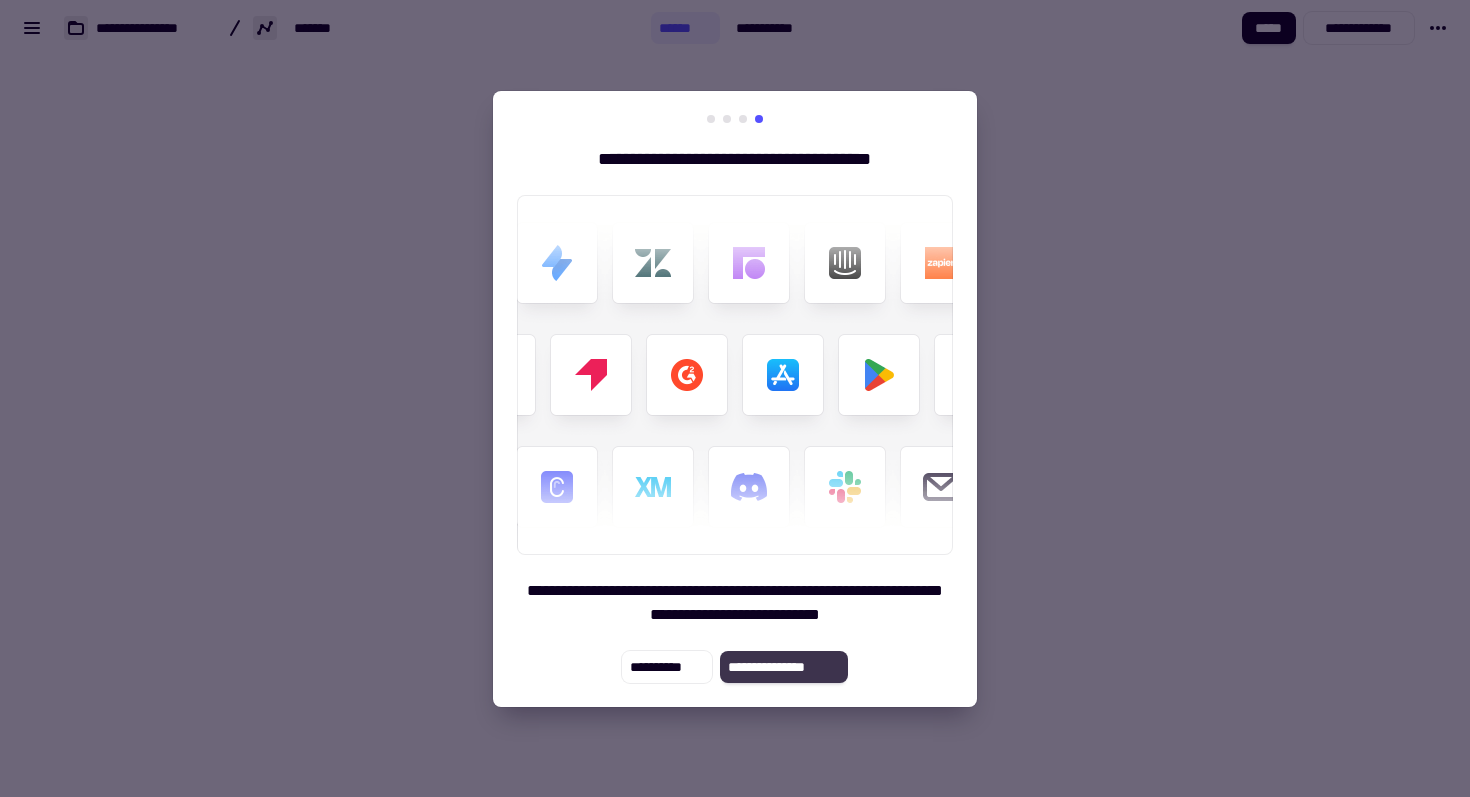 click on "**********" 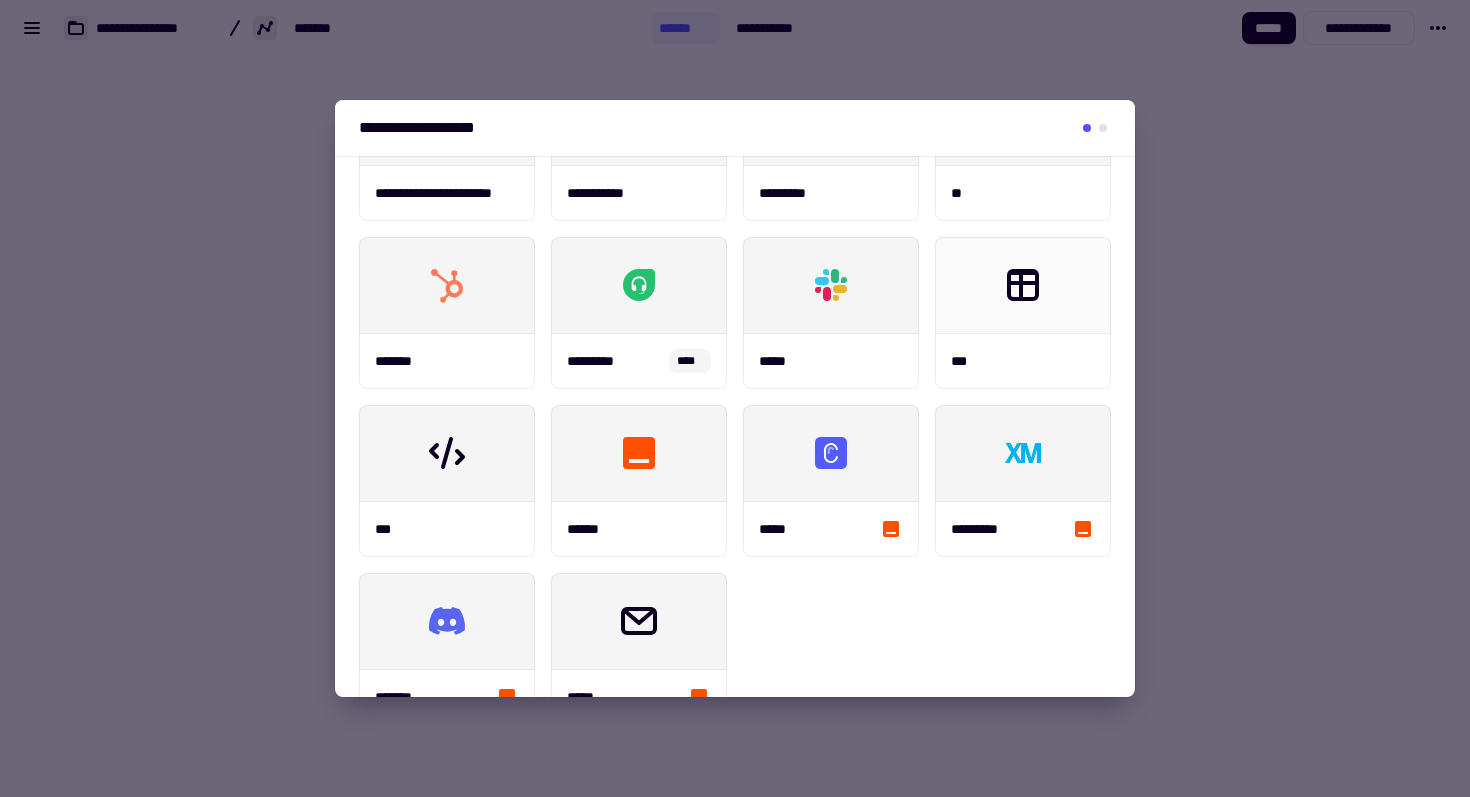 scroll, scrollTop: 331, scrollLeft: 0, axis: vertical 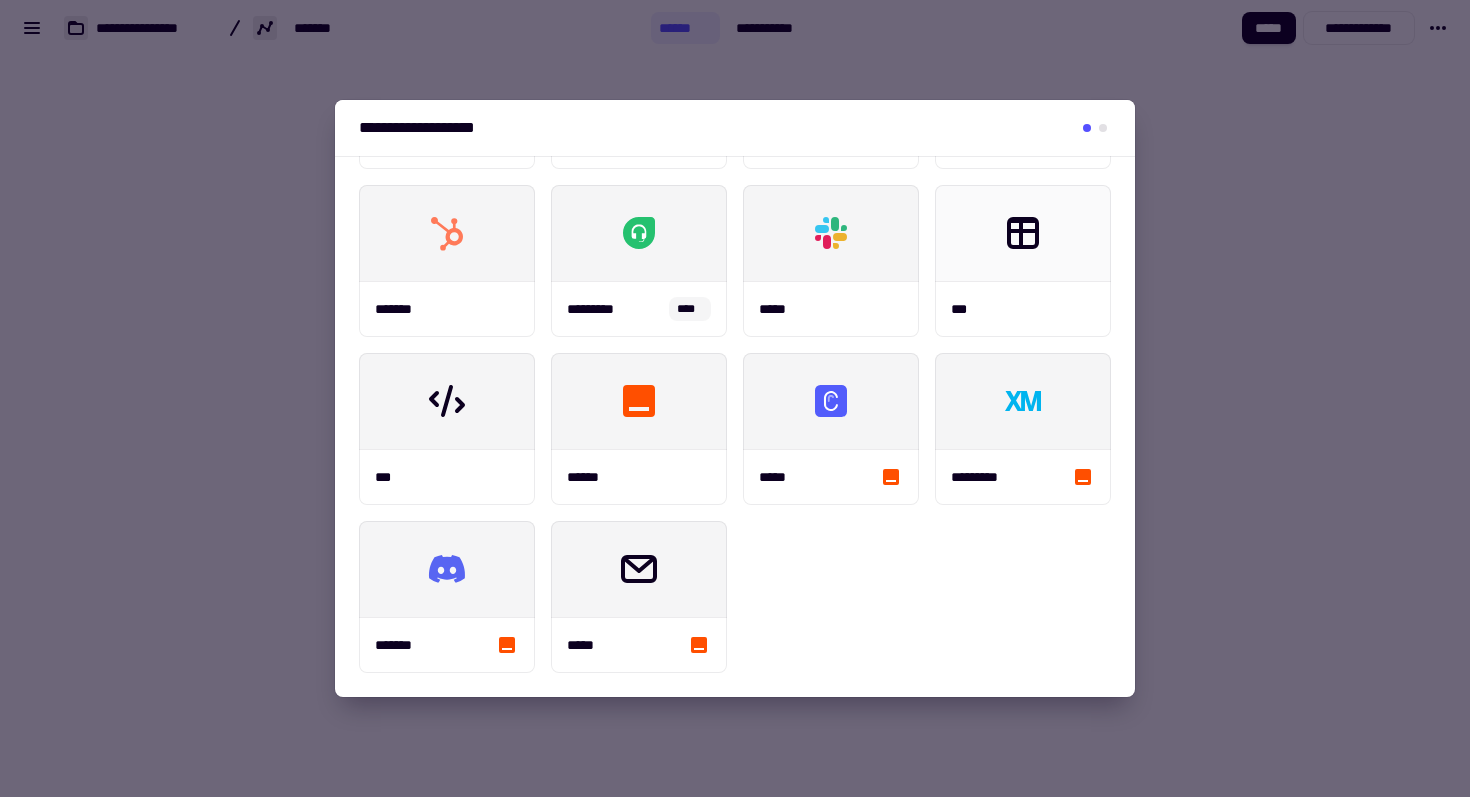 click on "**********" at bounding box center (735, 128) 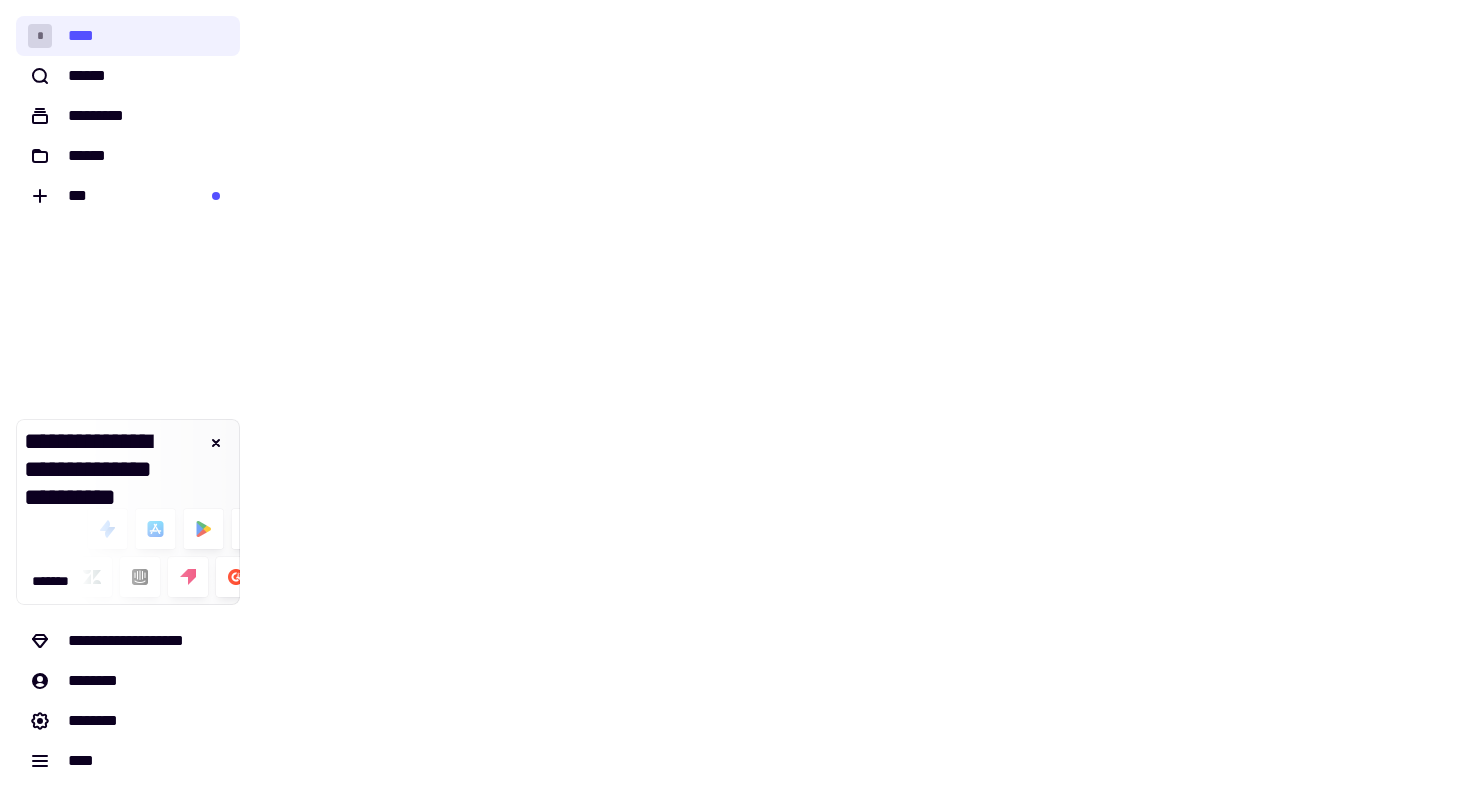scroll, scrollTop: 0, scrollLeft: 0, axis: both 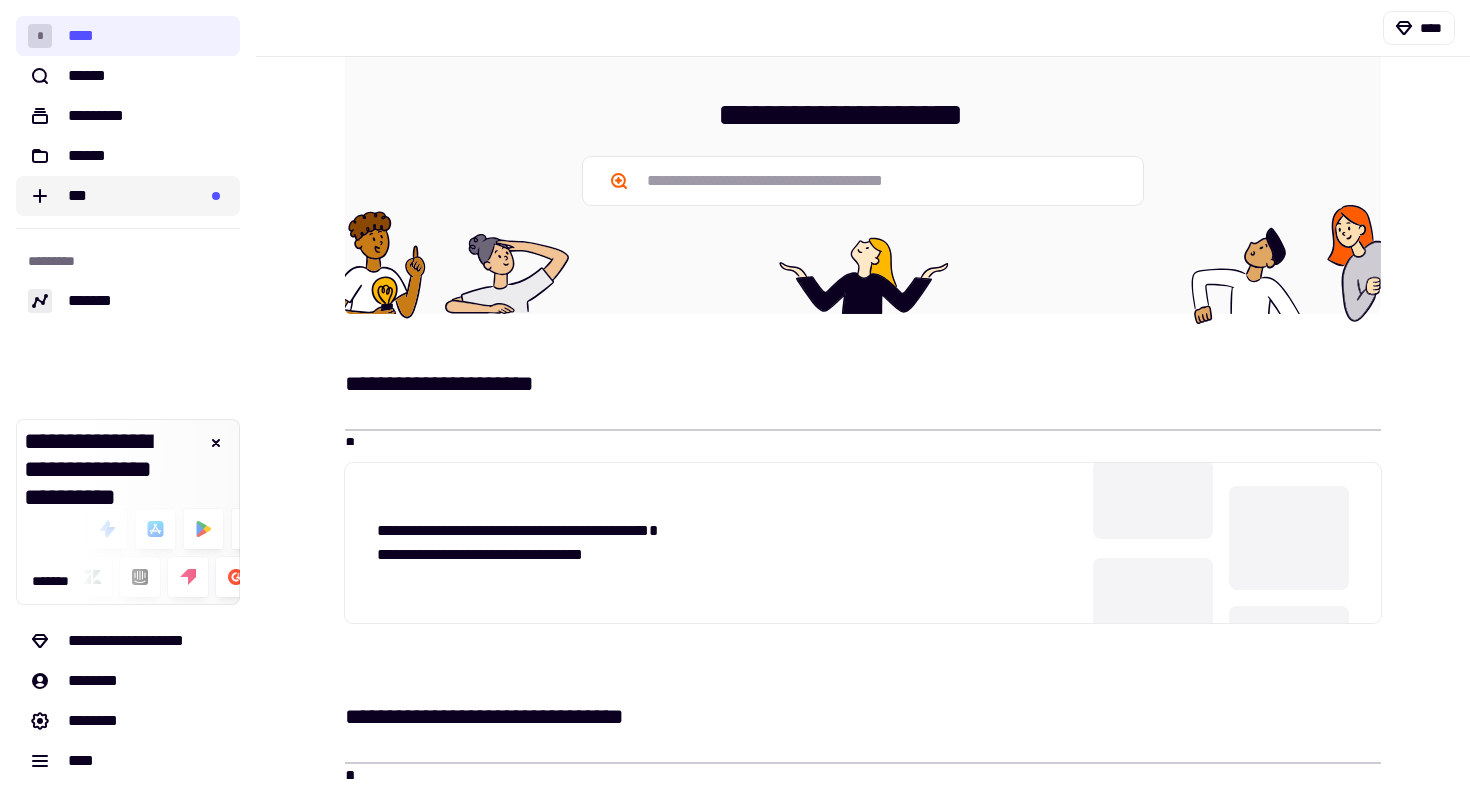 click on "***" 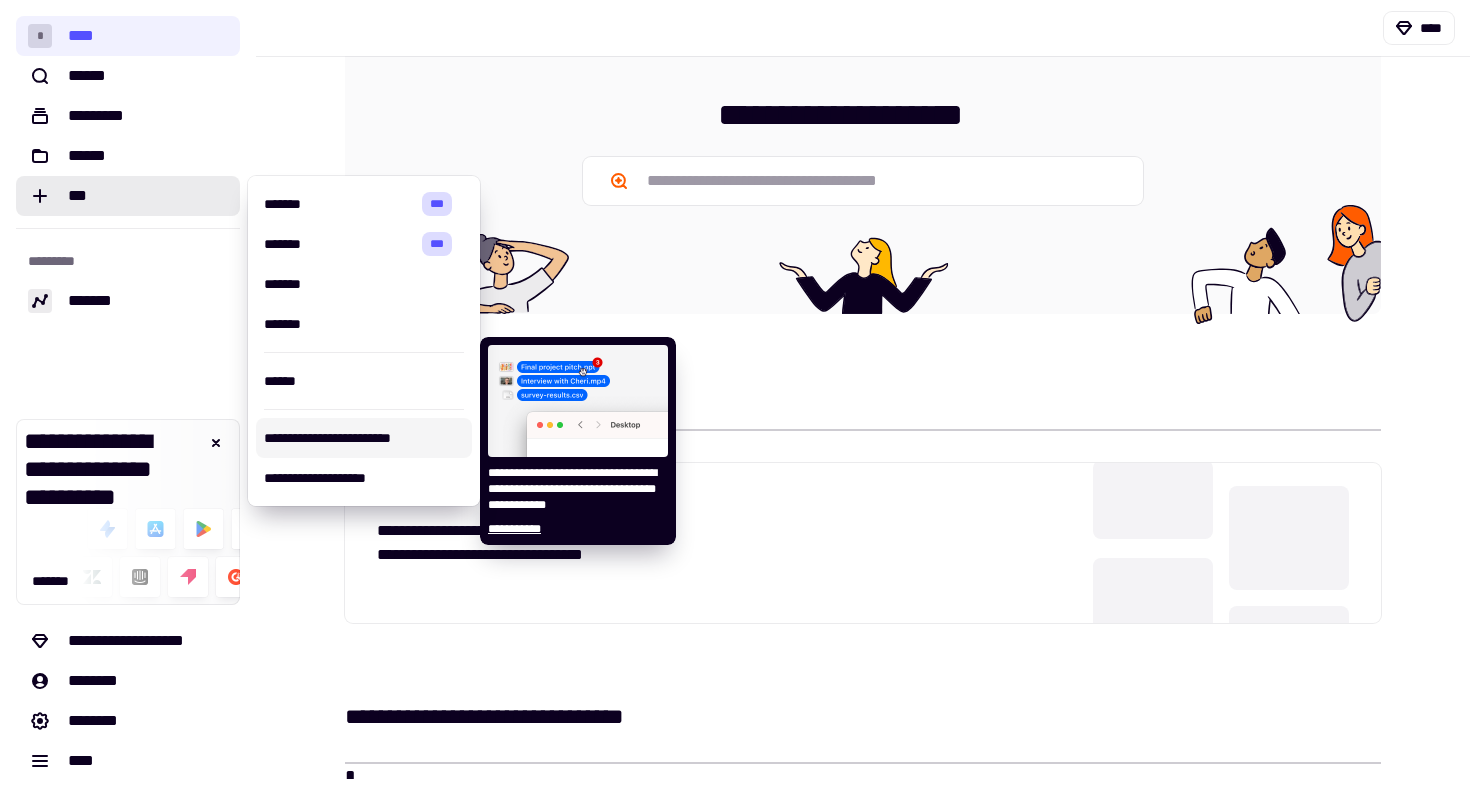 click on "**********" at bounding box center (364, 438) 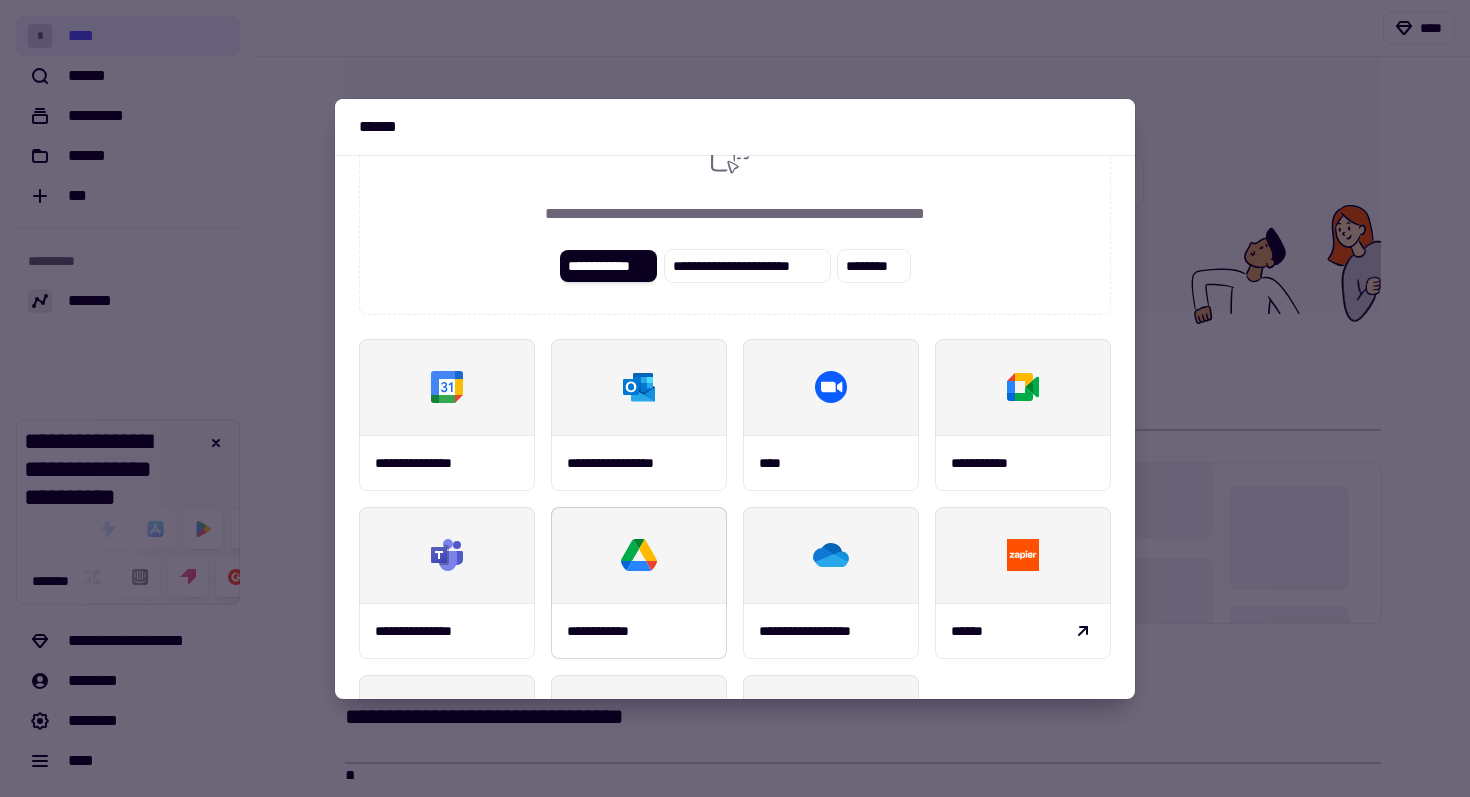 scroll, scrollTop: 234, scrollLeft: 0, axis: vertical 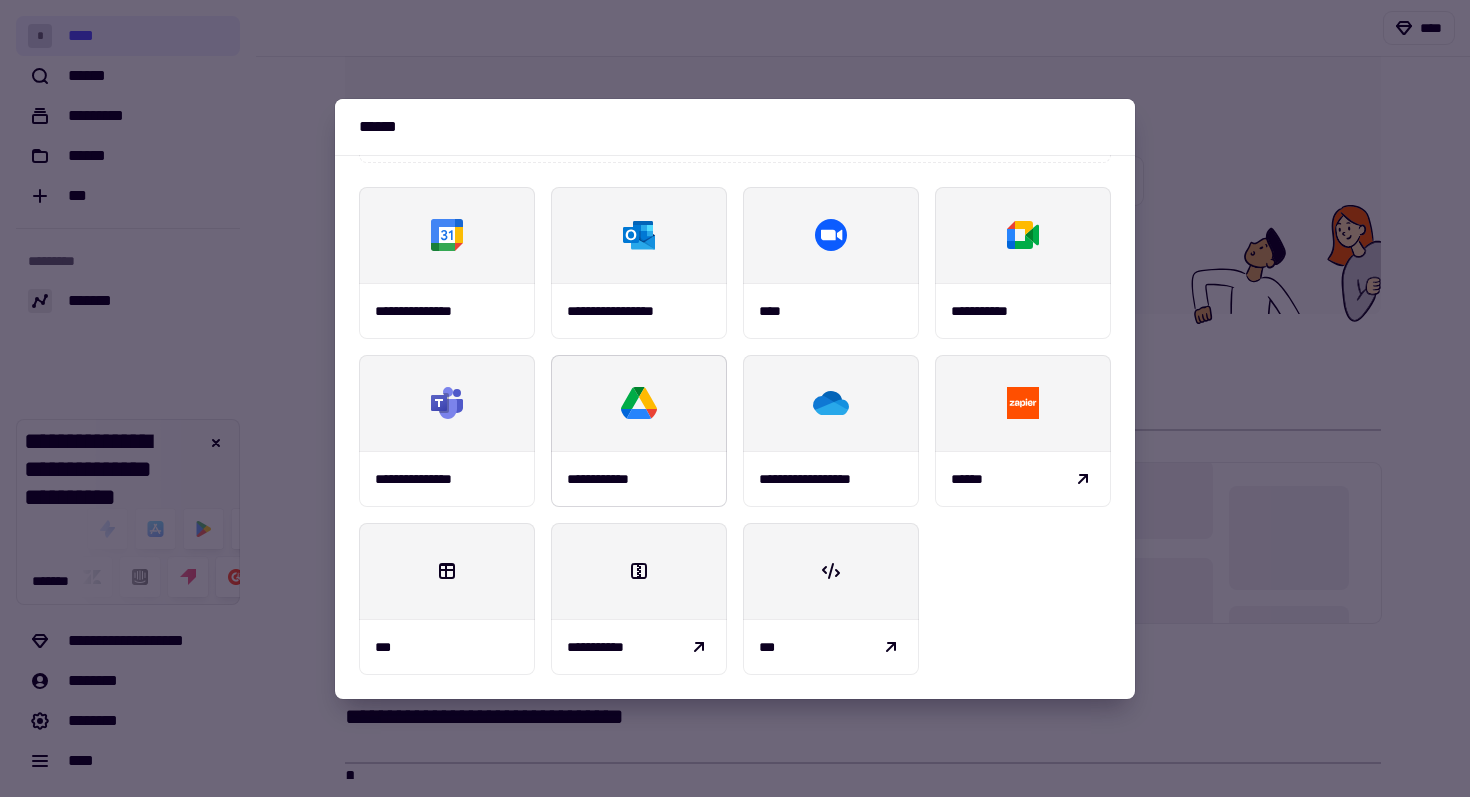 click at bounding box center (639, 403) 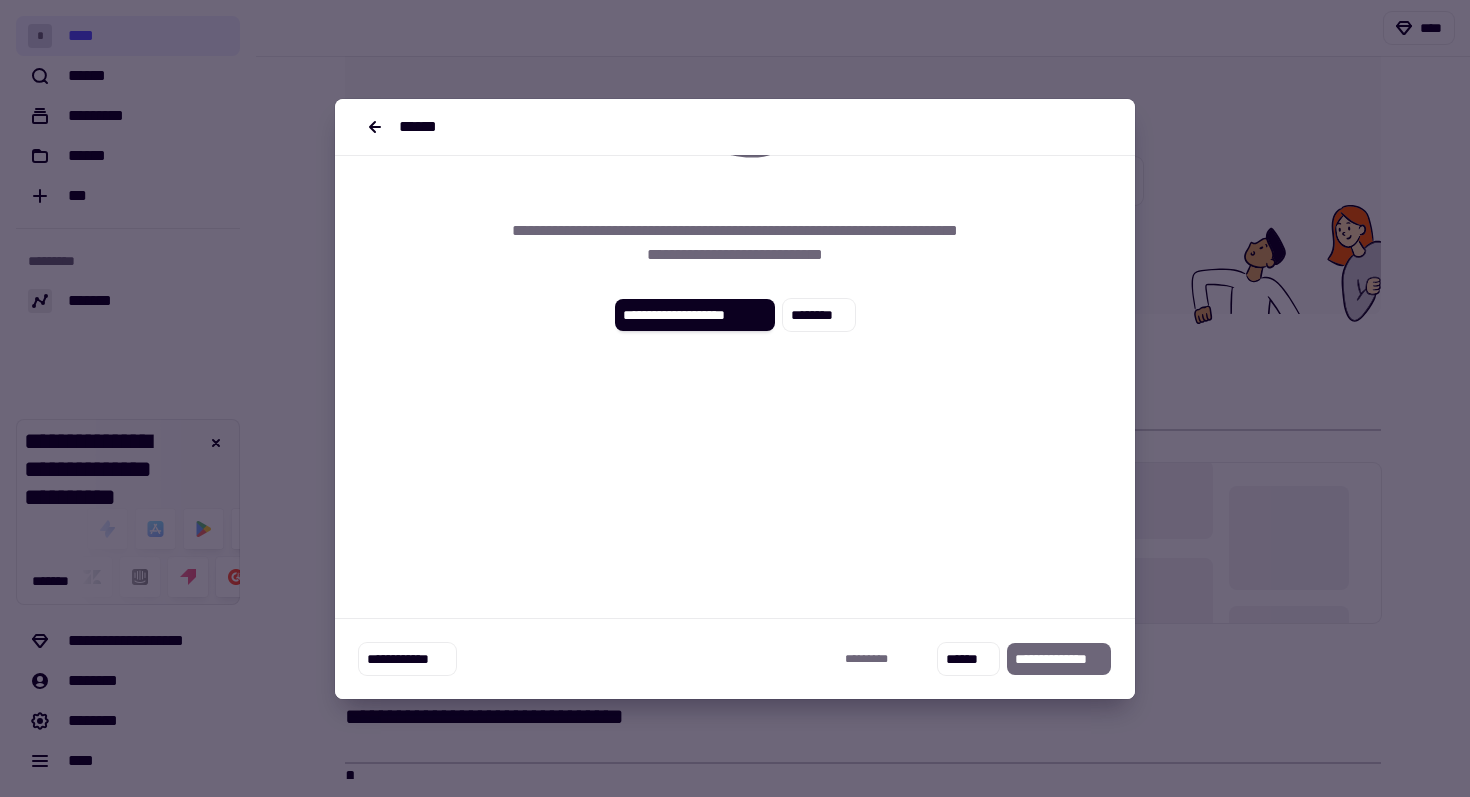 scroll, scrollTop: 0, scrollLeft: 0, axis: both 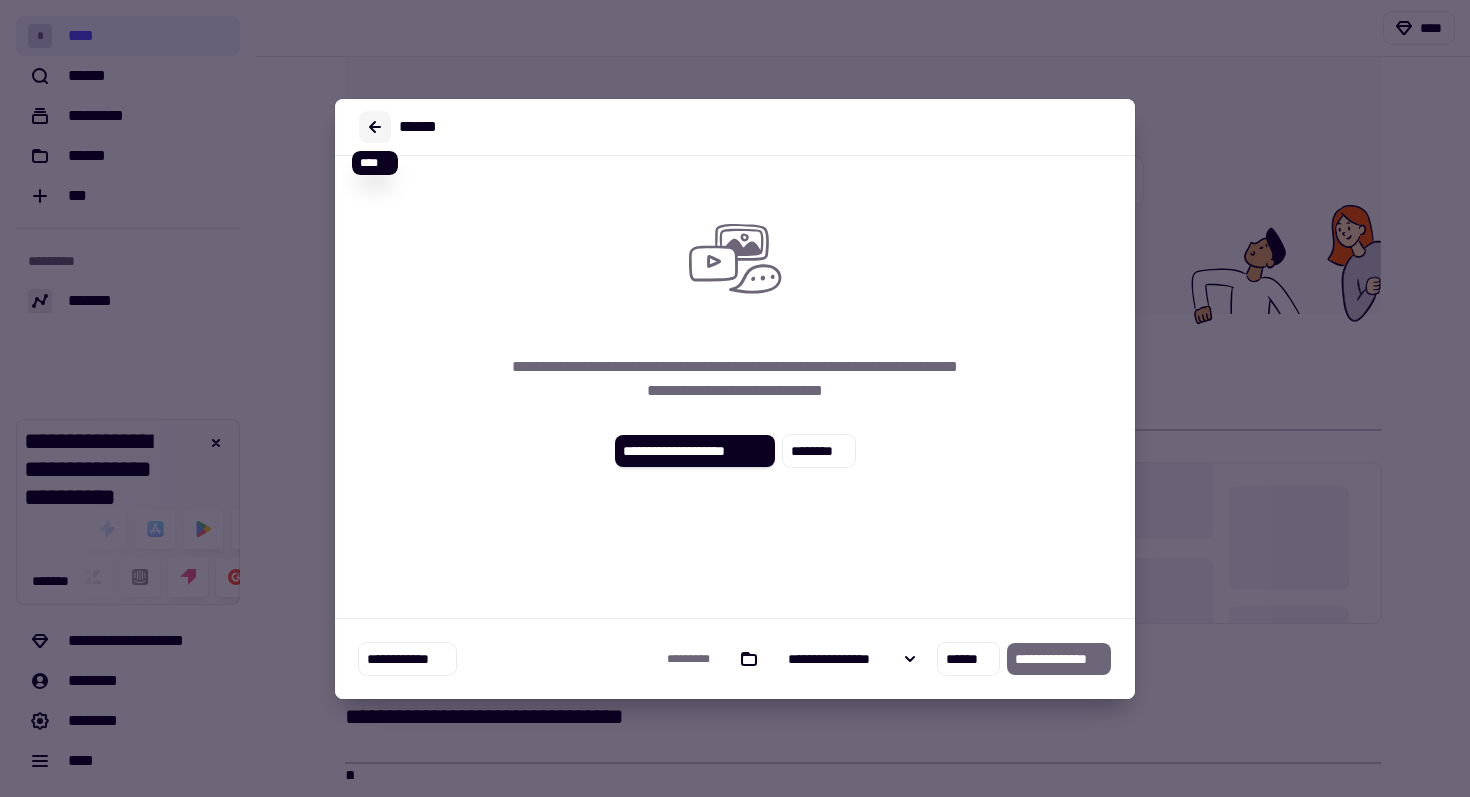 click at bounding box center (375, 127) 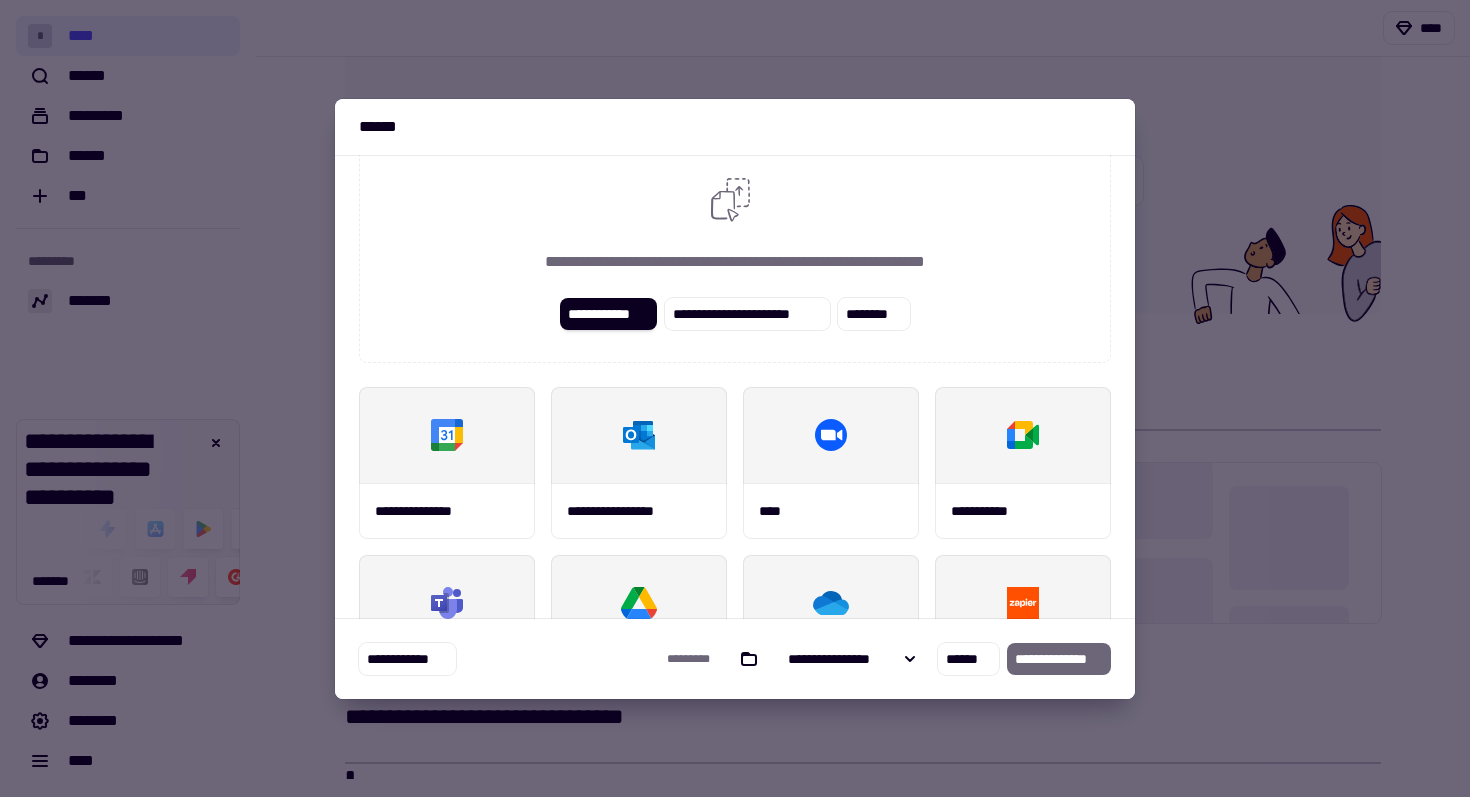 scroll, scrollTop: 51, scrollLeft: 0, axis: vertical 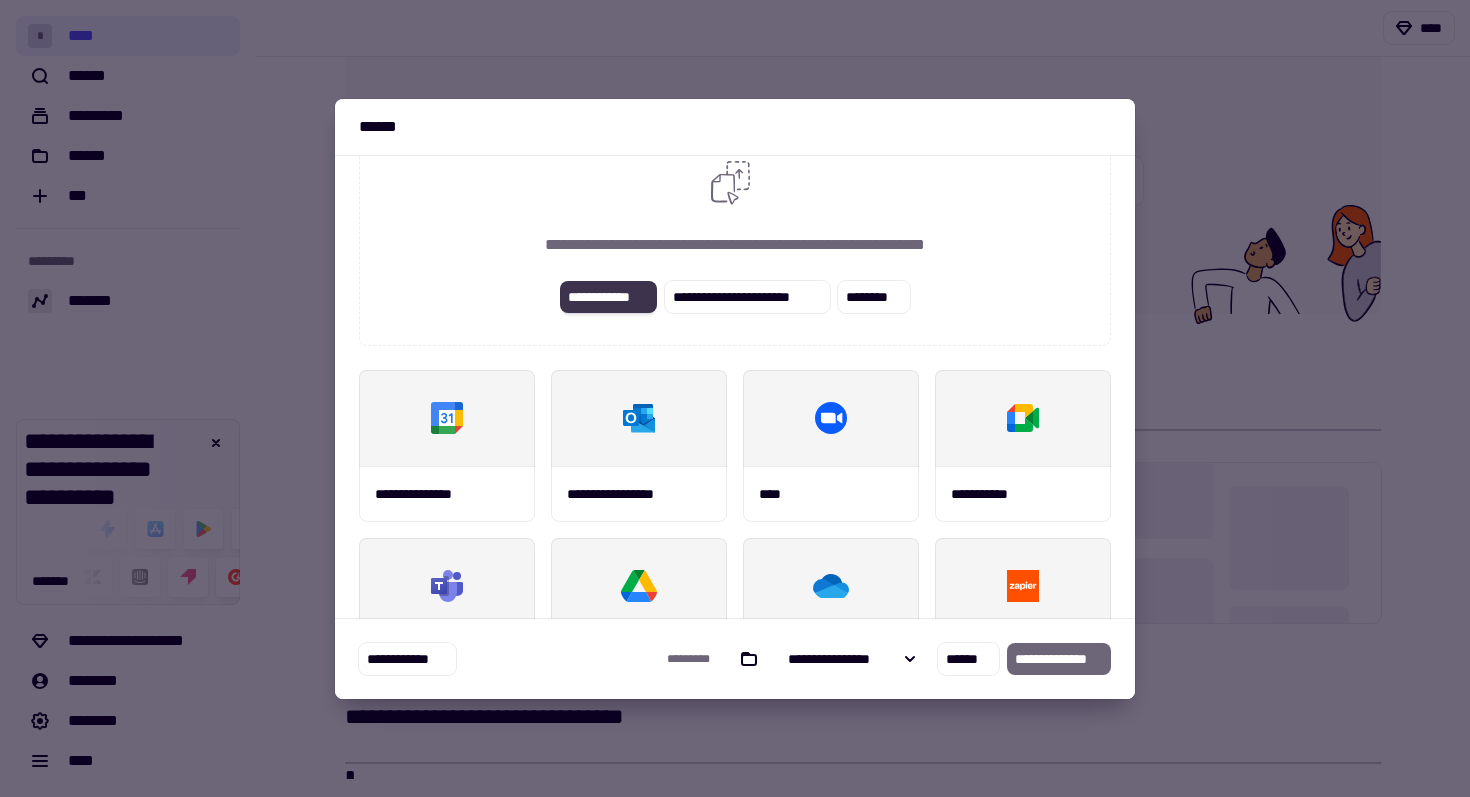 click on "**********" 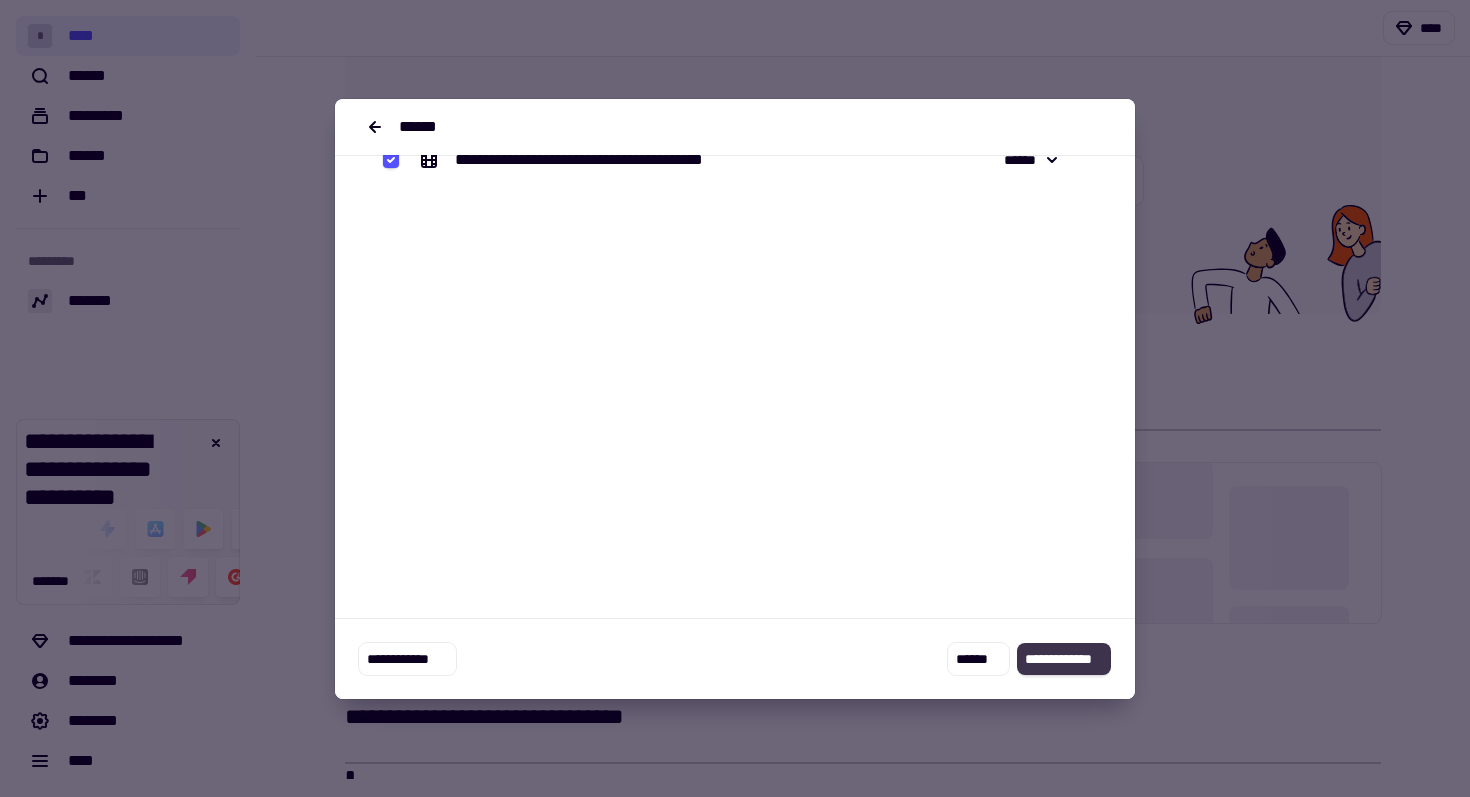 scroll, scrollTop: 0, scrollLeft: 0, axis: both 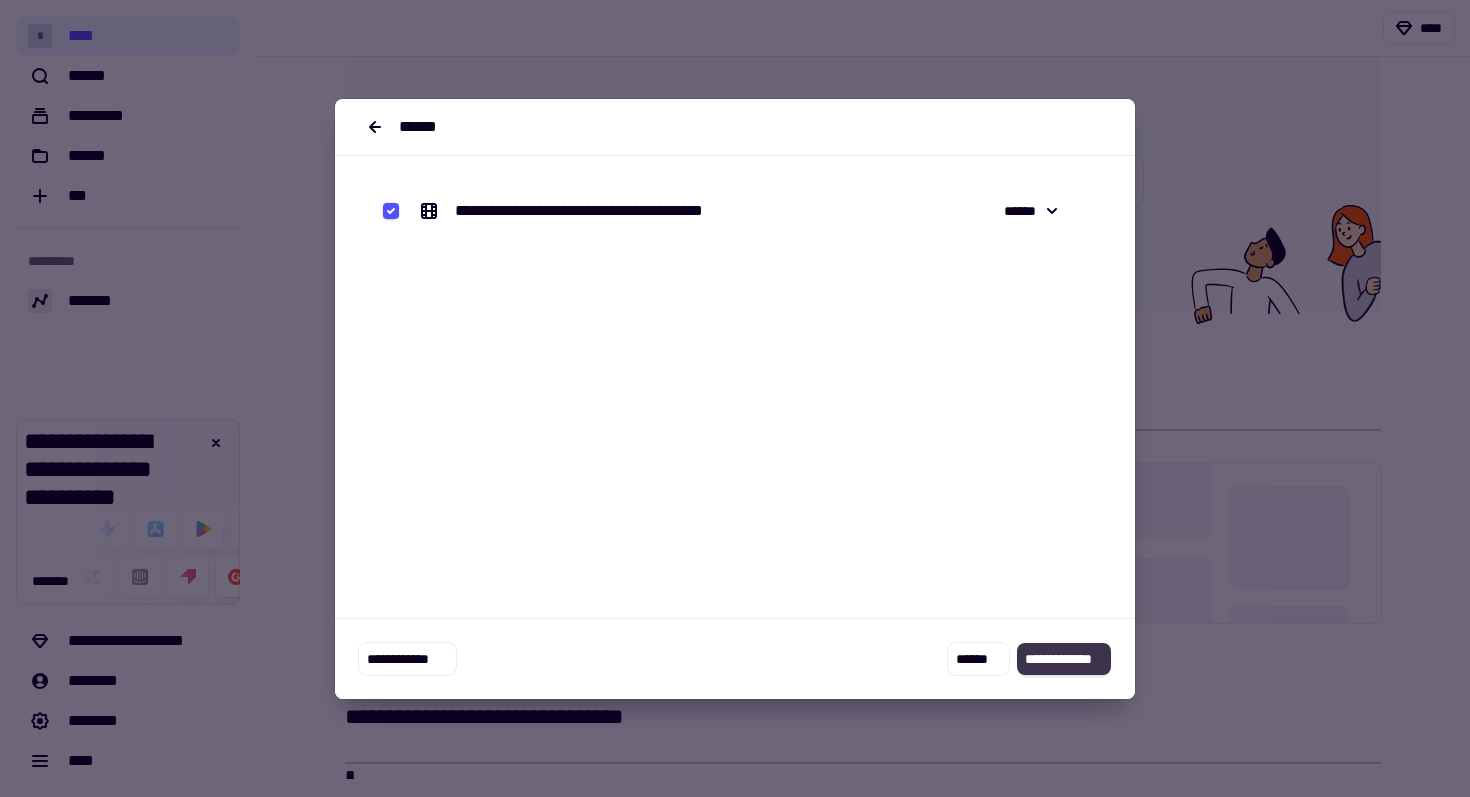 click on "**********" 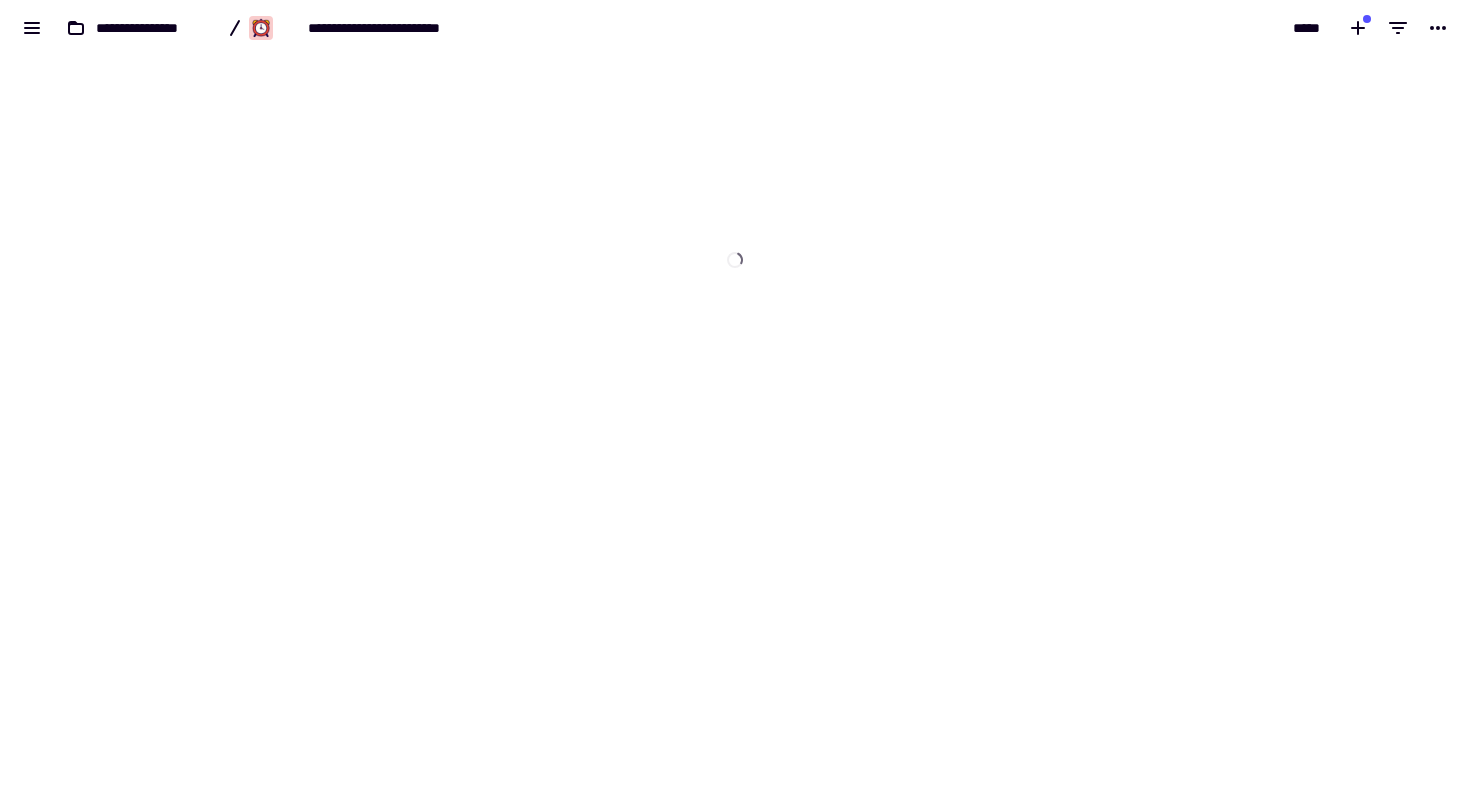 scroll, scrollTop: 0, scrollLeft: 0, axis: both 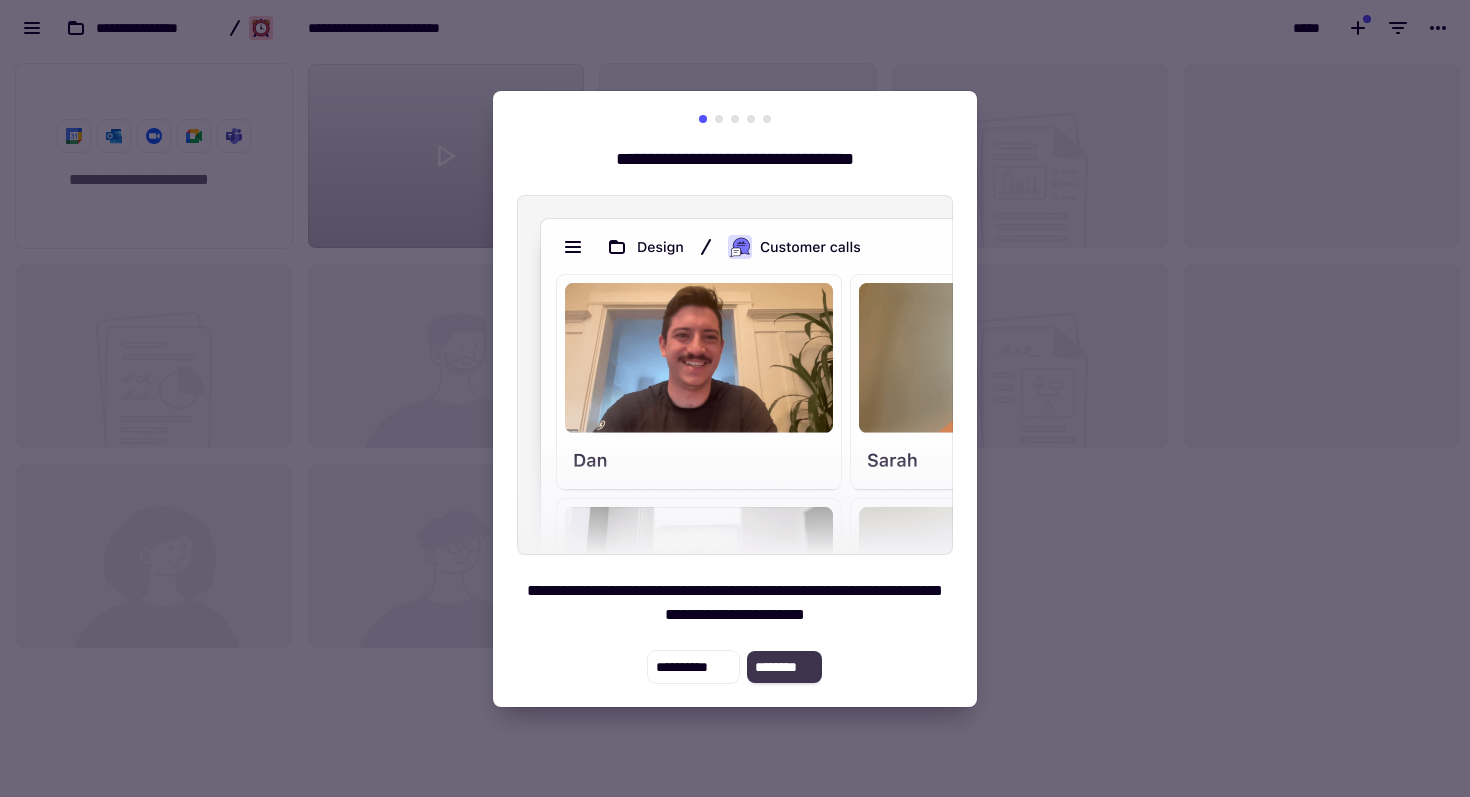 click on "********" 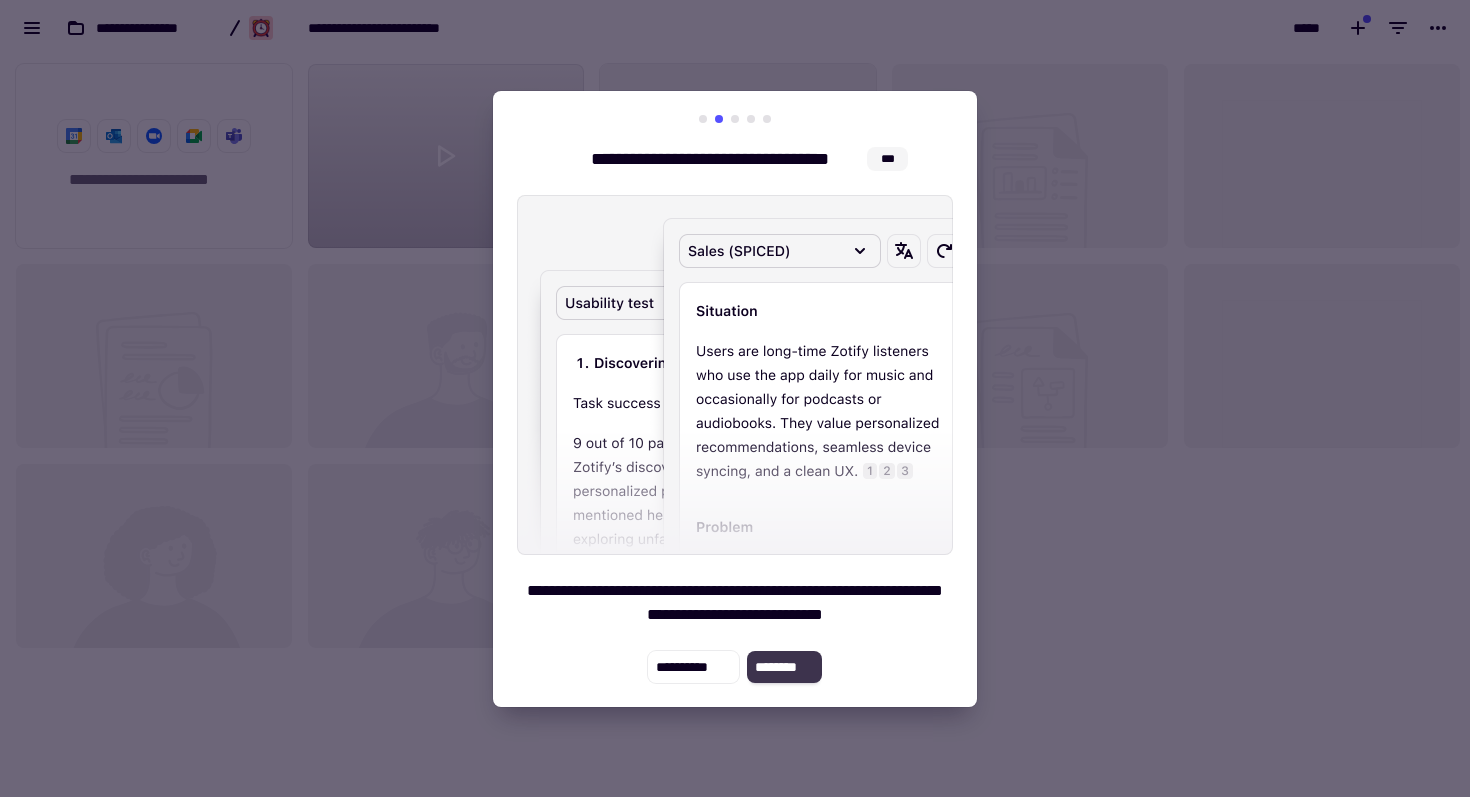 click on "********" 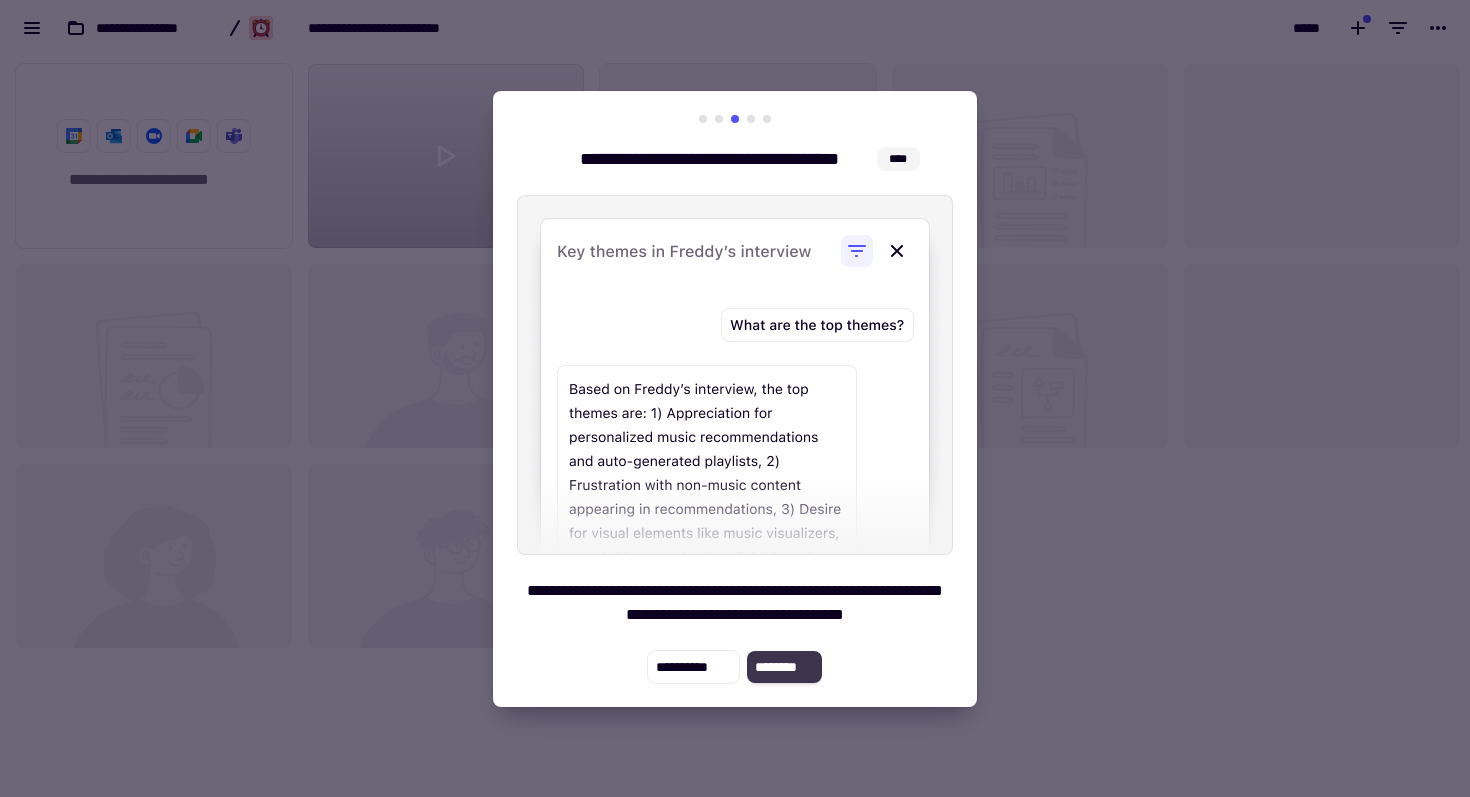 click on "********" 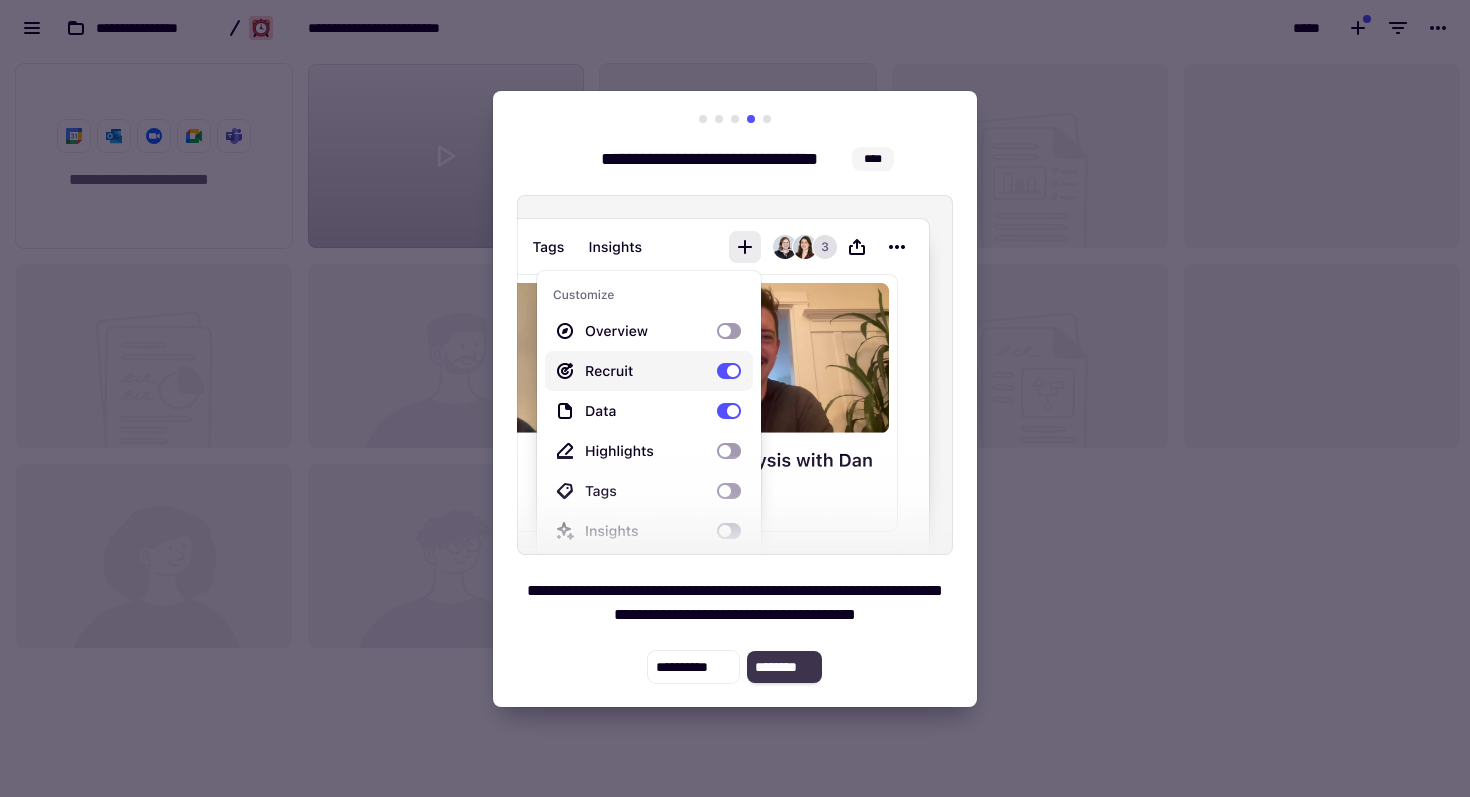 click on "********" 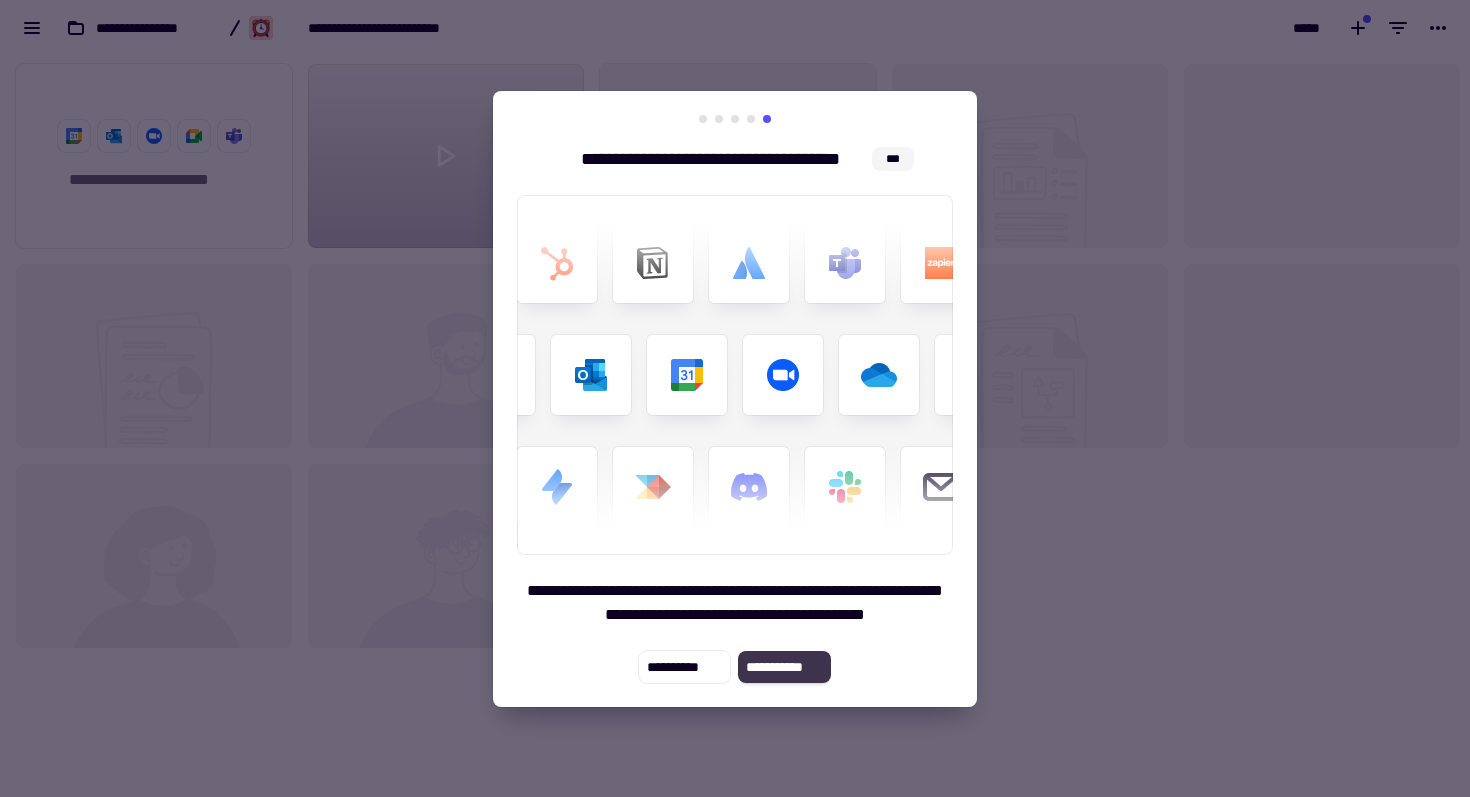 click on "**********" 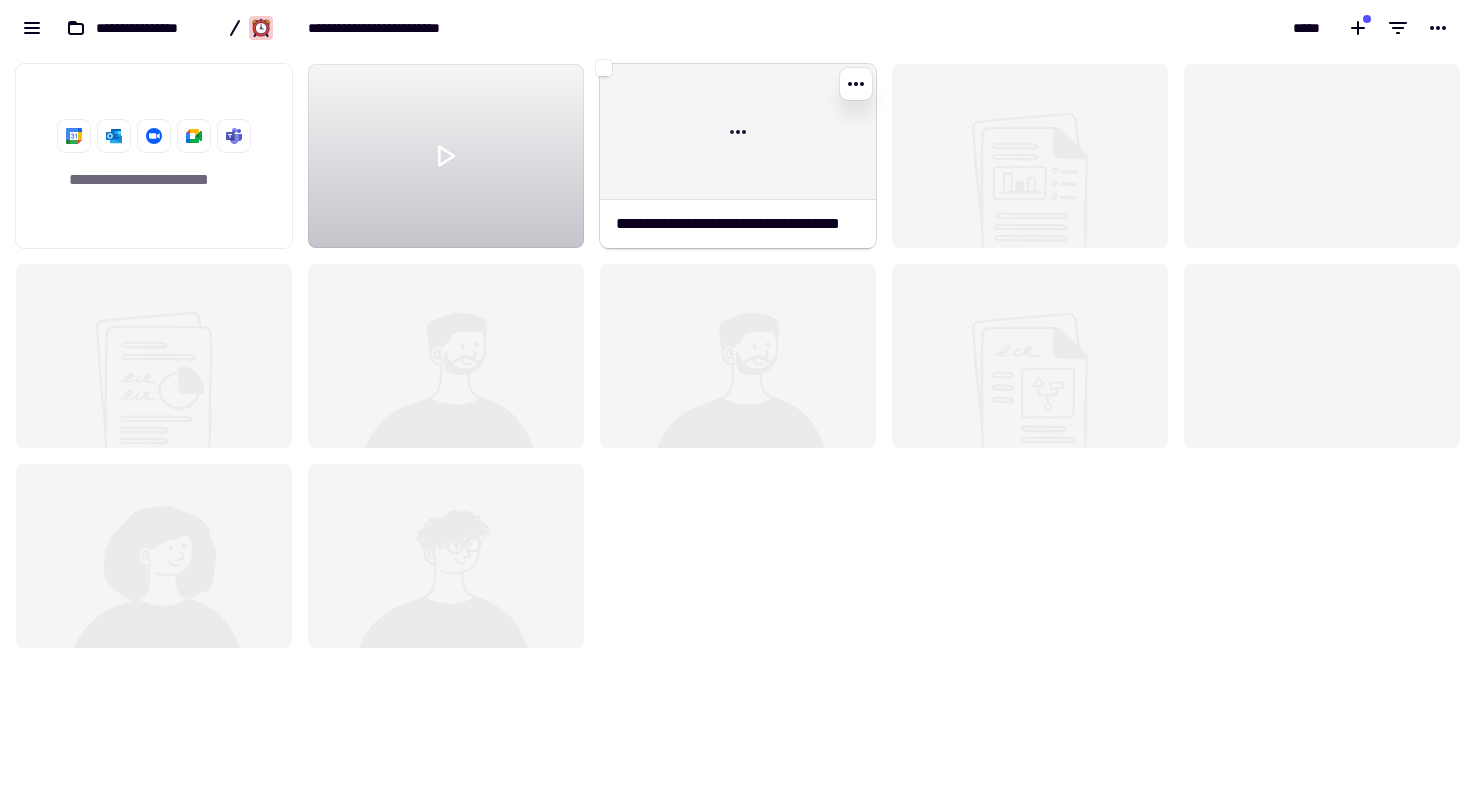 click 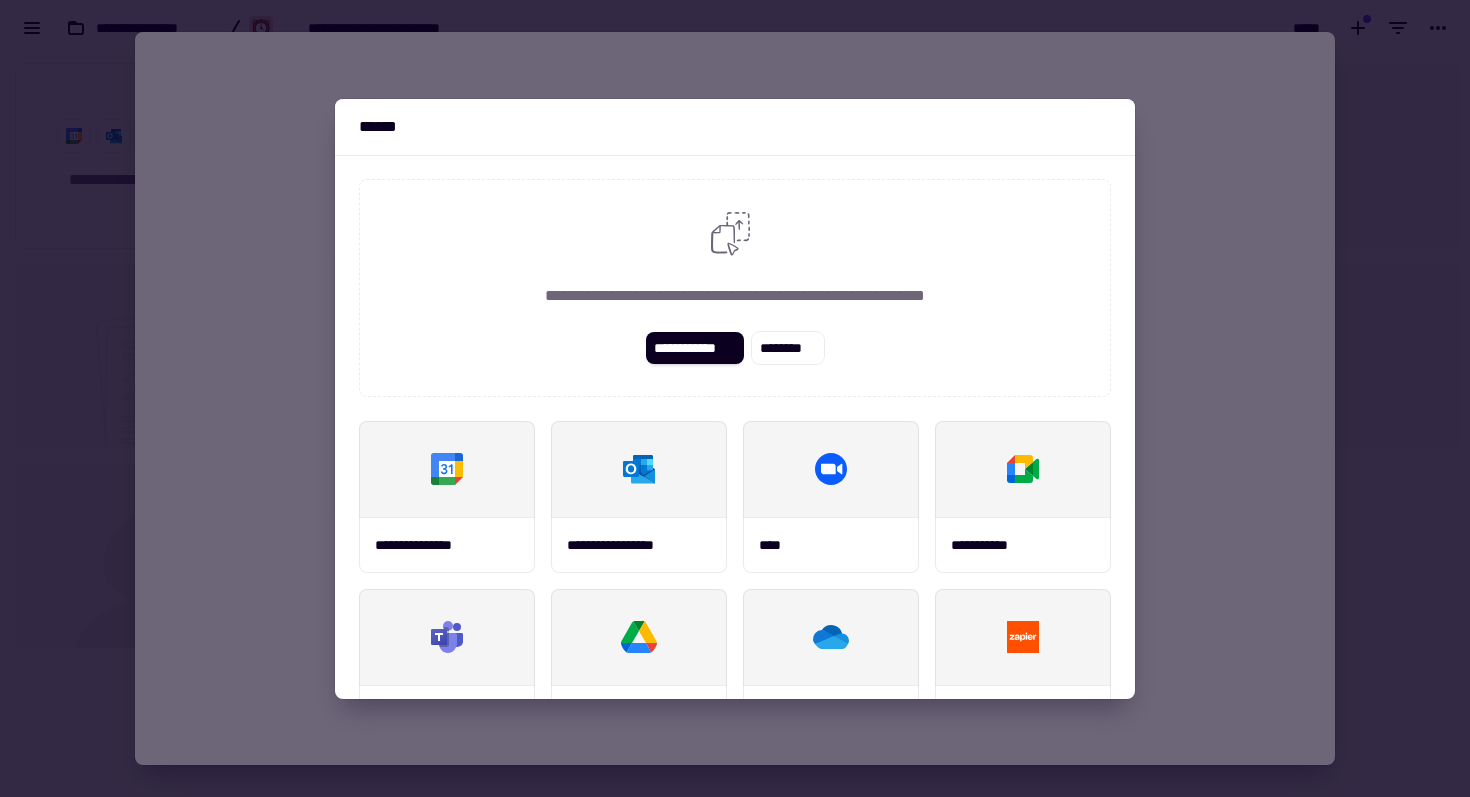 click at bounding box center (735, 398) 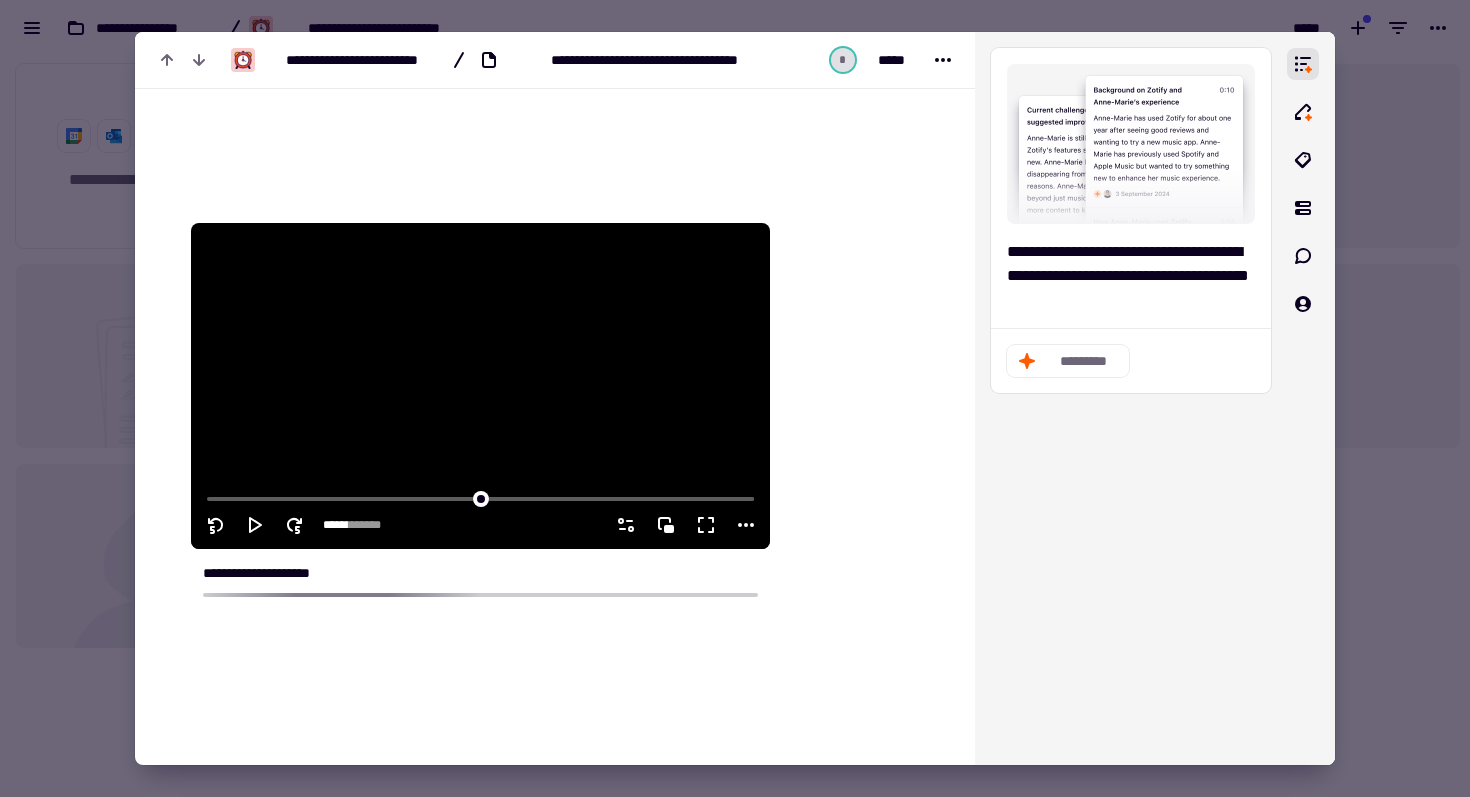 scroll, scrollTop: 0, scrollLeft: 0, axis: both 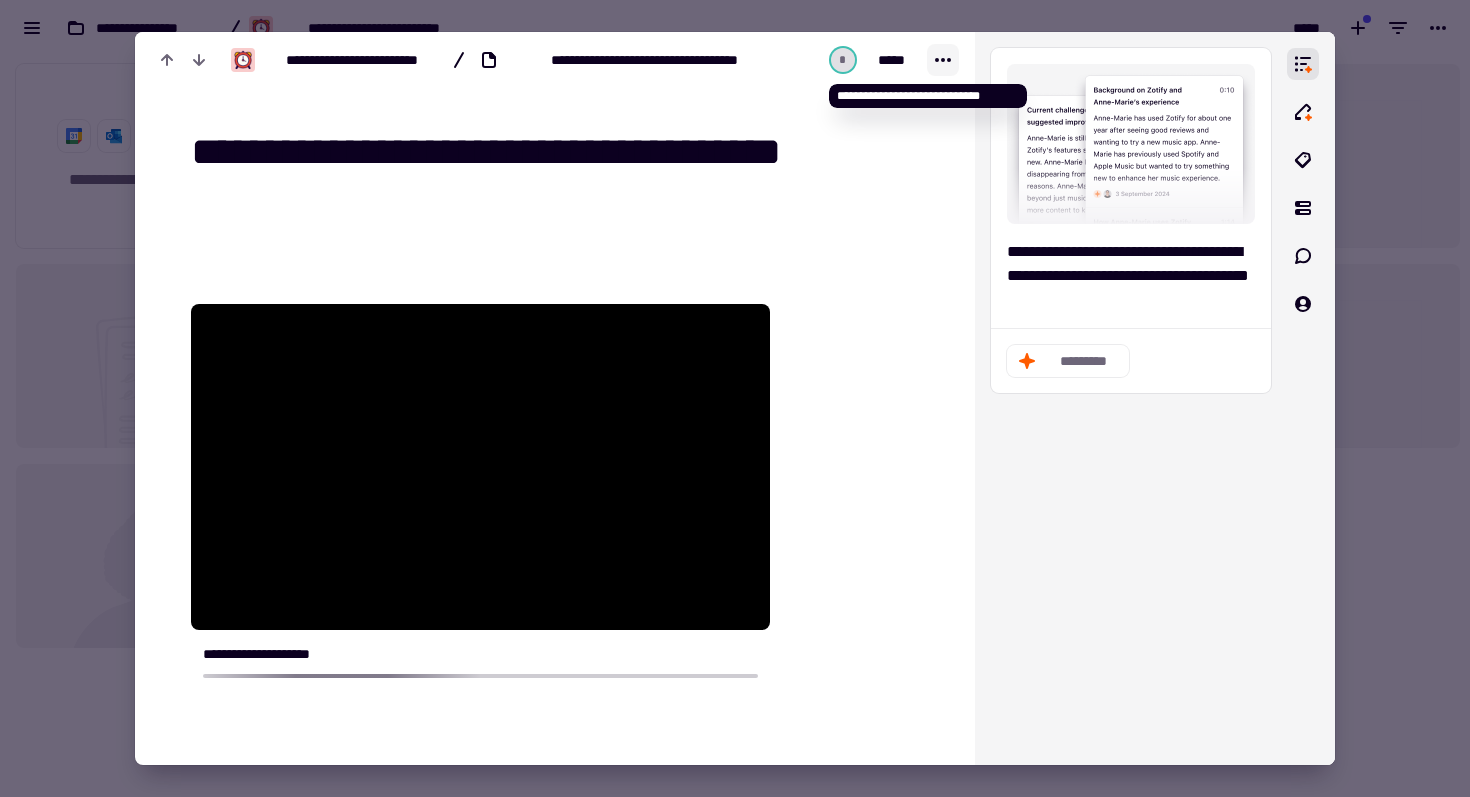 click 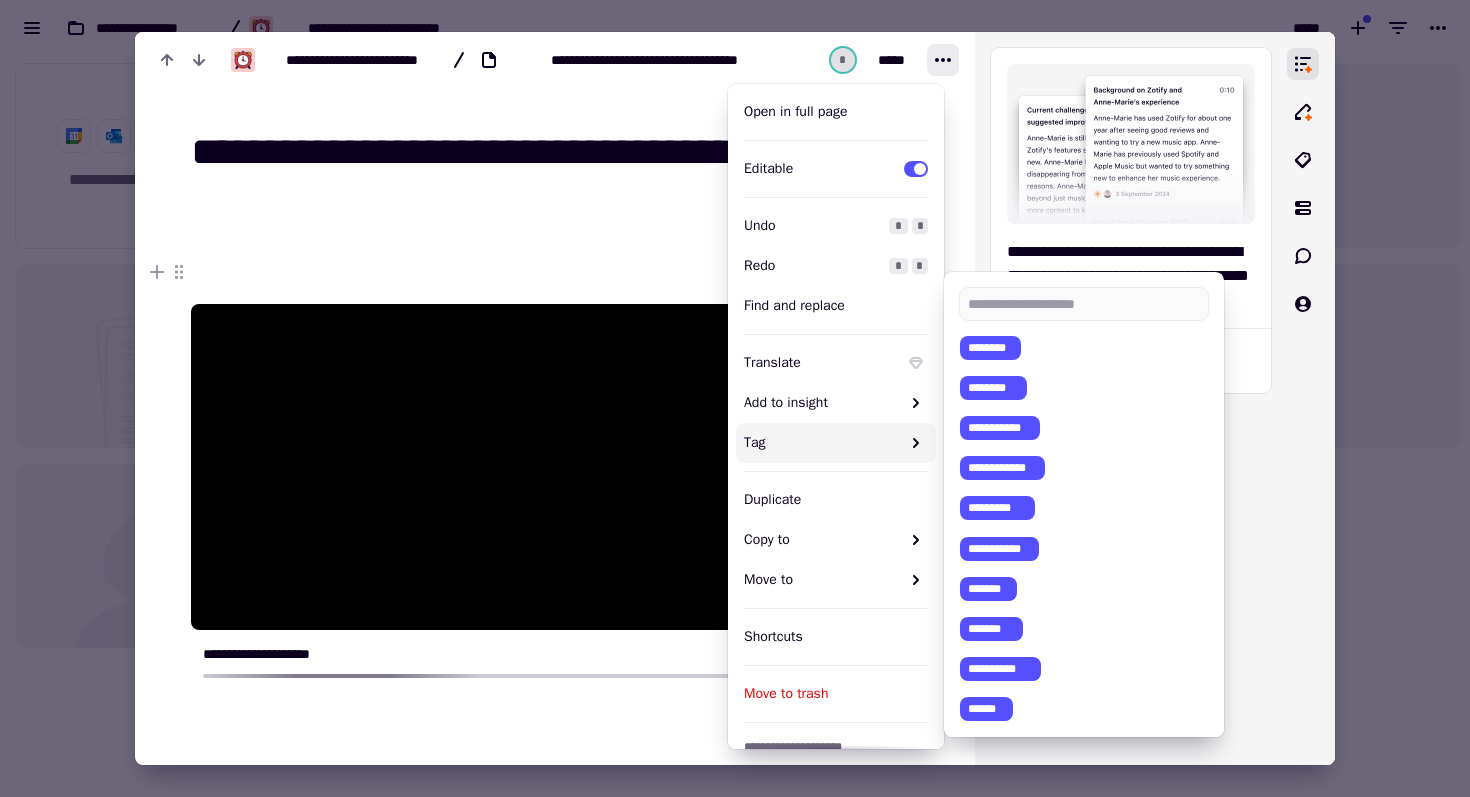 click at bounding box center [480, 280] 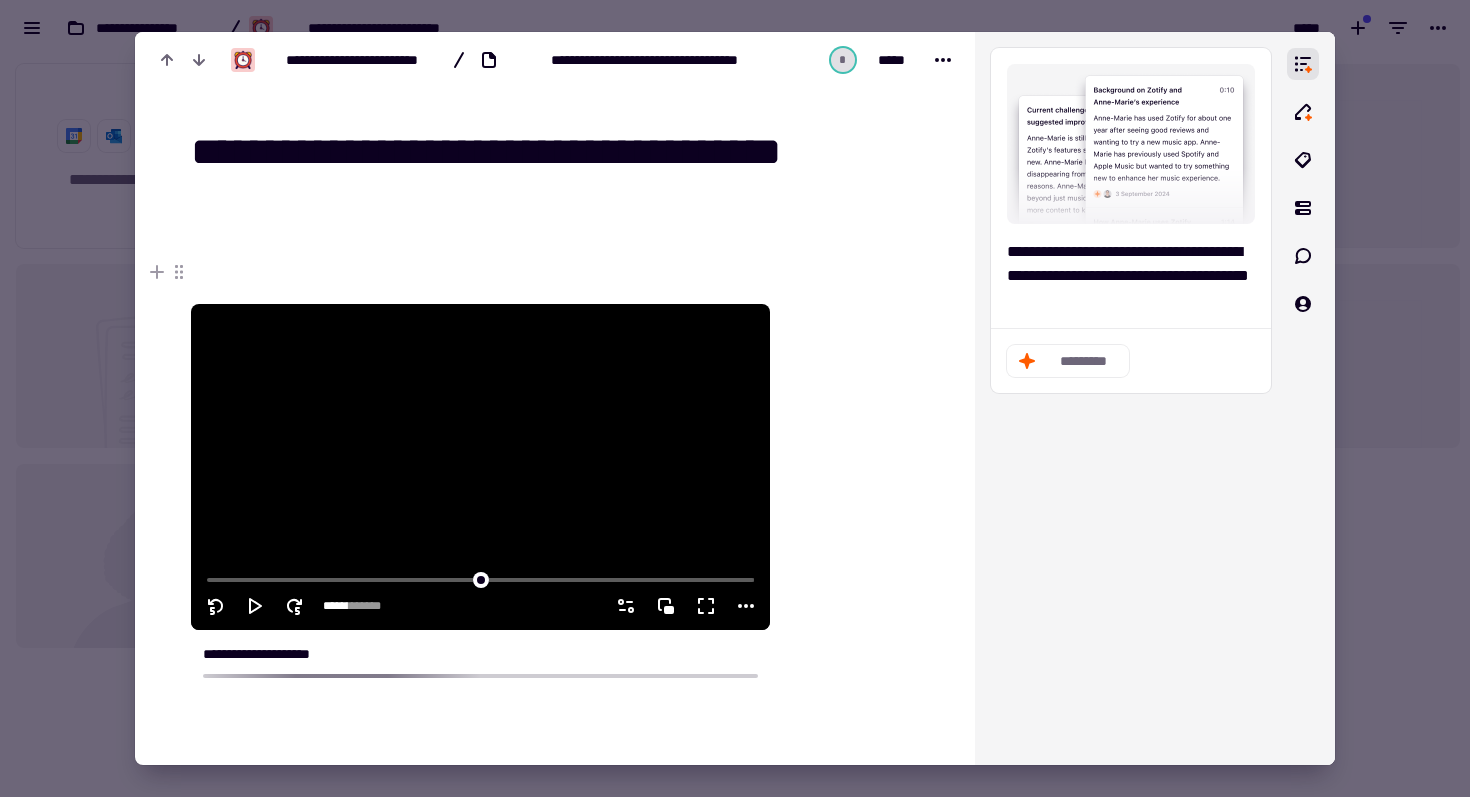 scroll, scrollTop: 211, scrollLeft: 0, axis: vertical 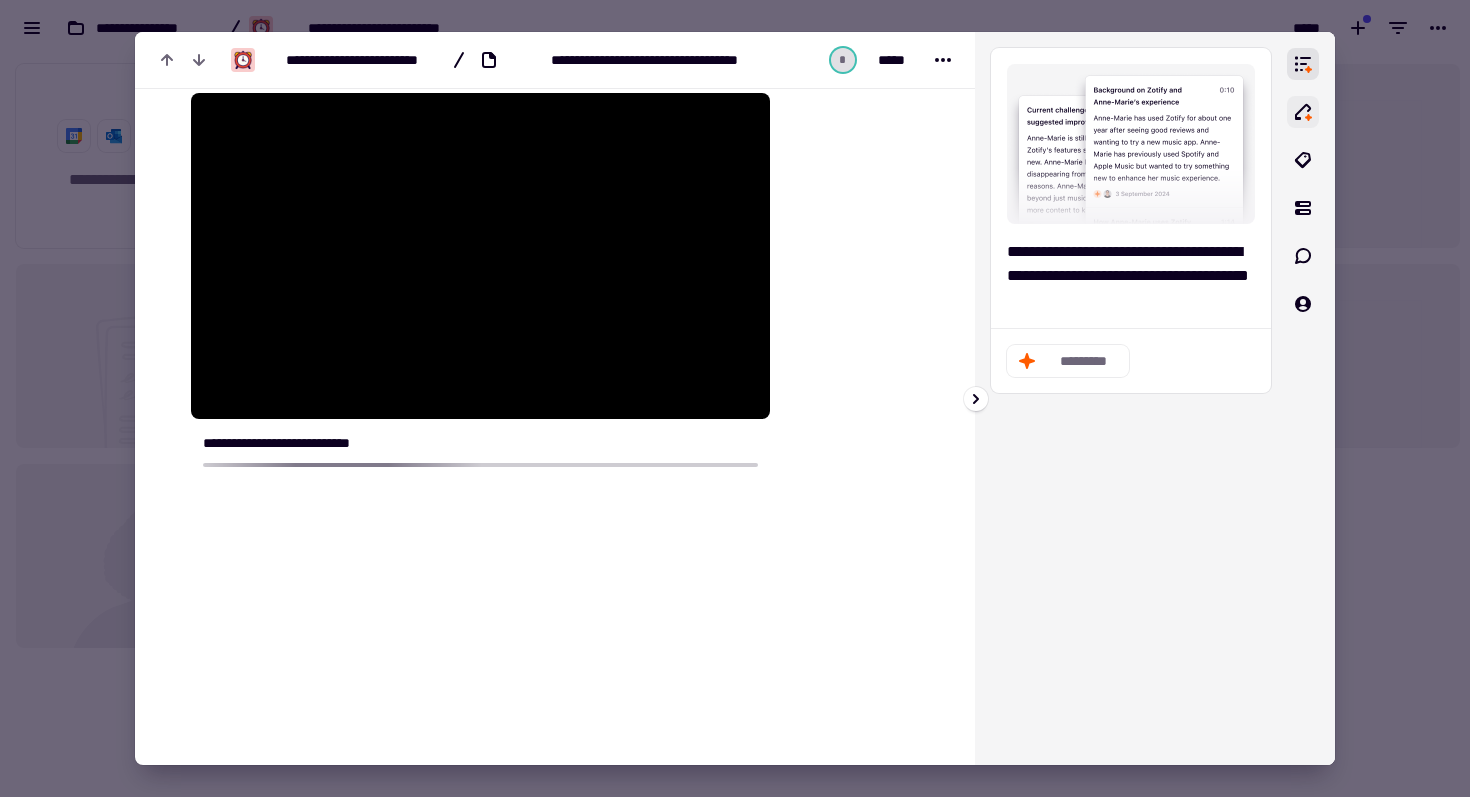 click 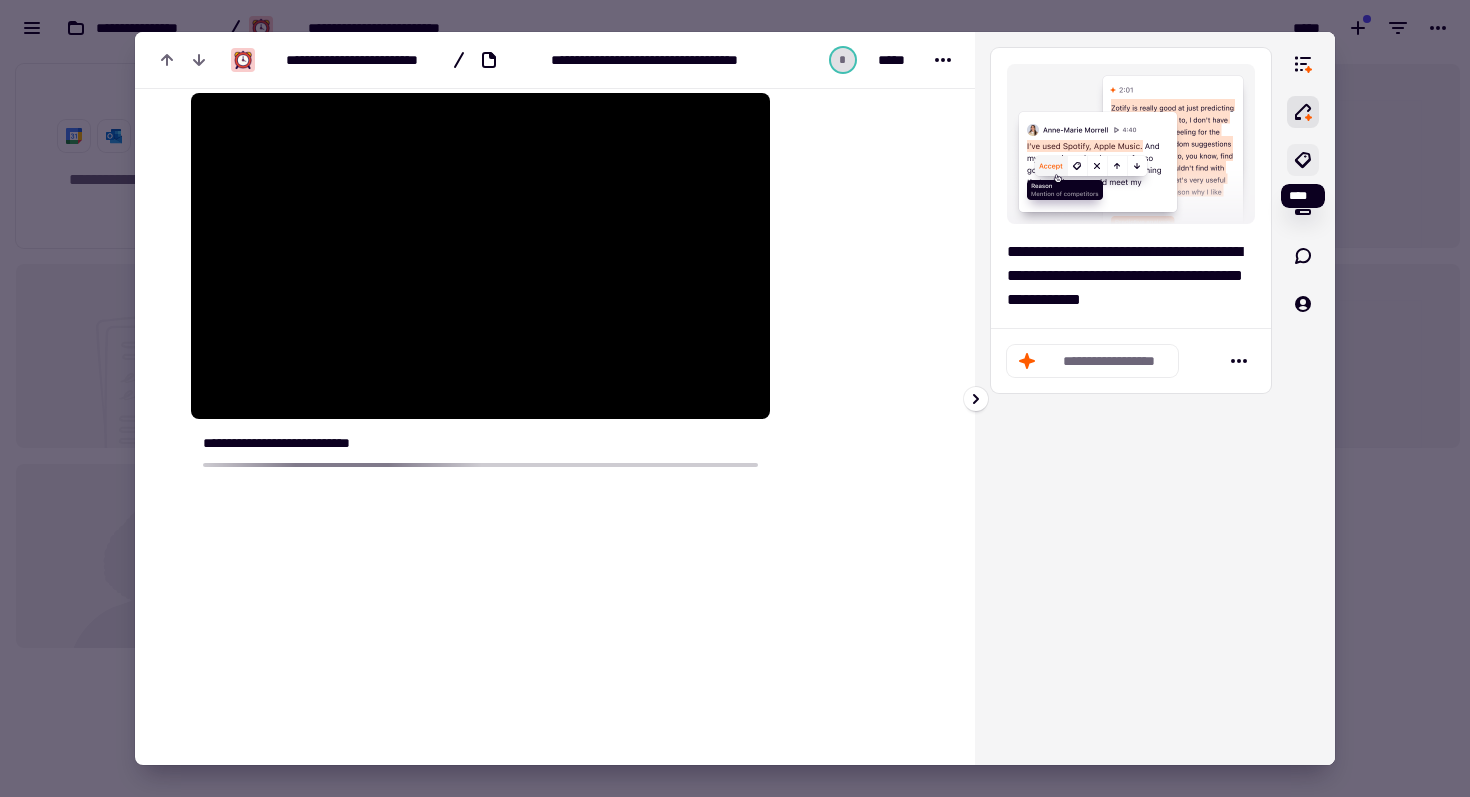 click 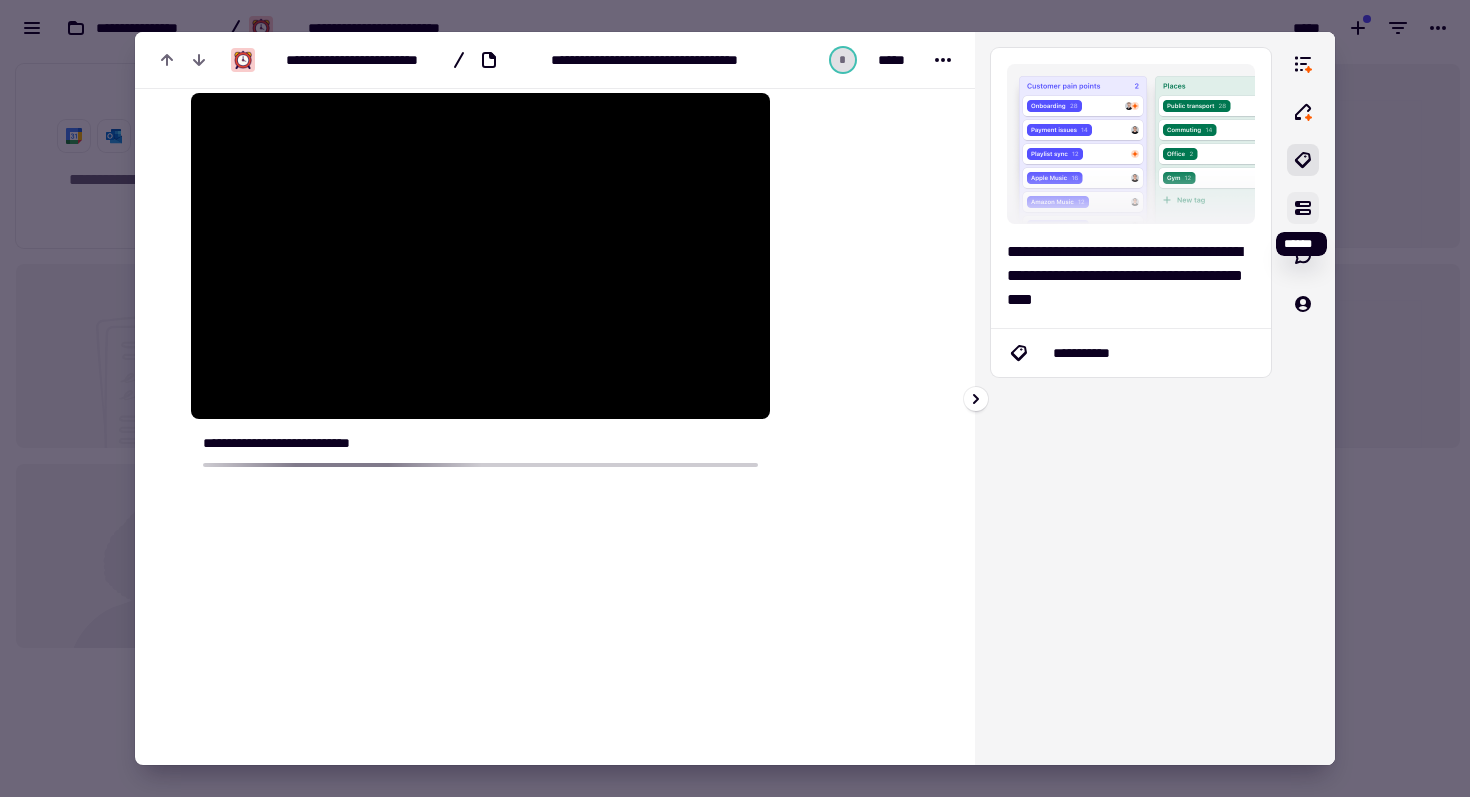 click 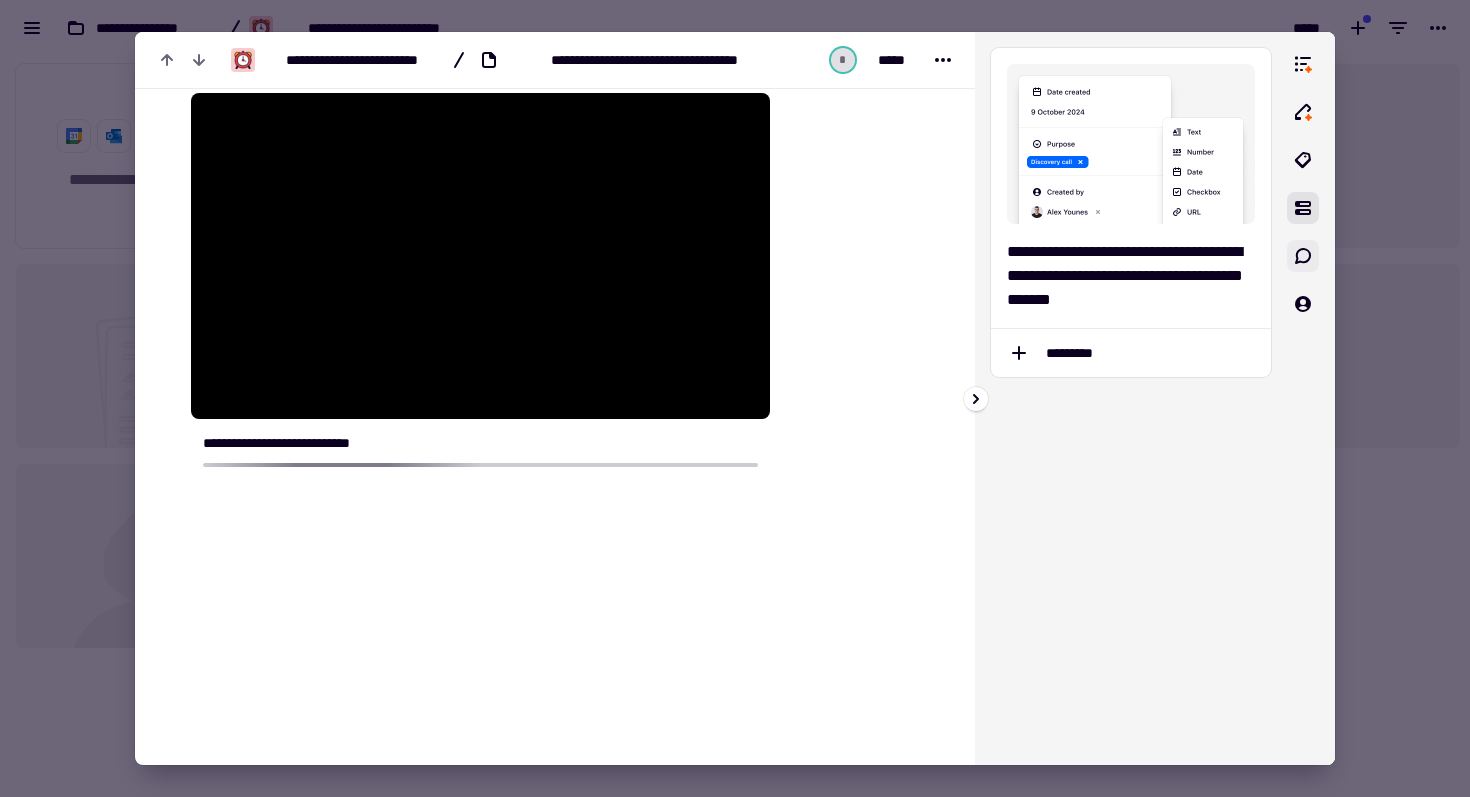 click 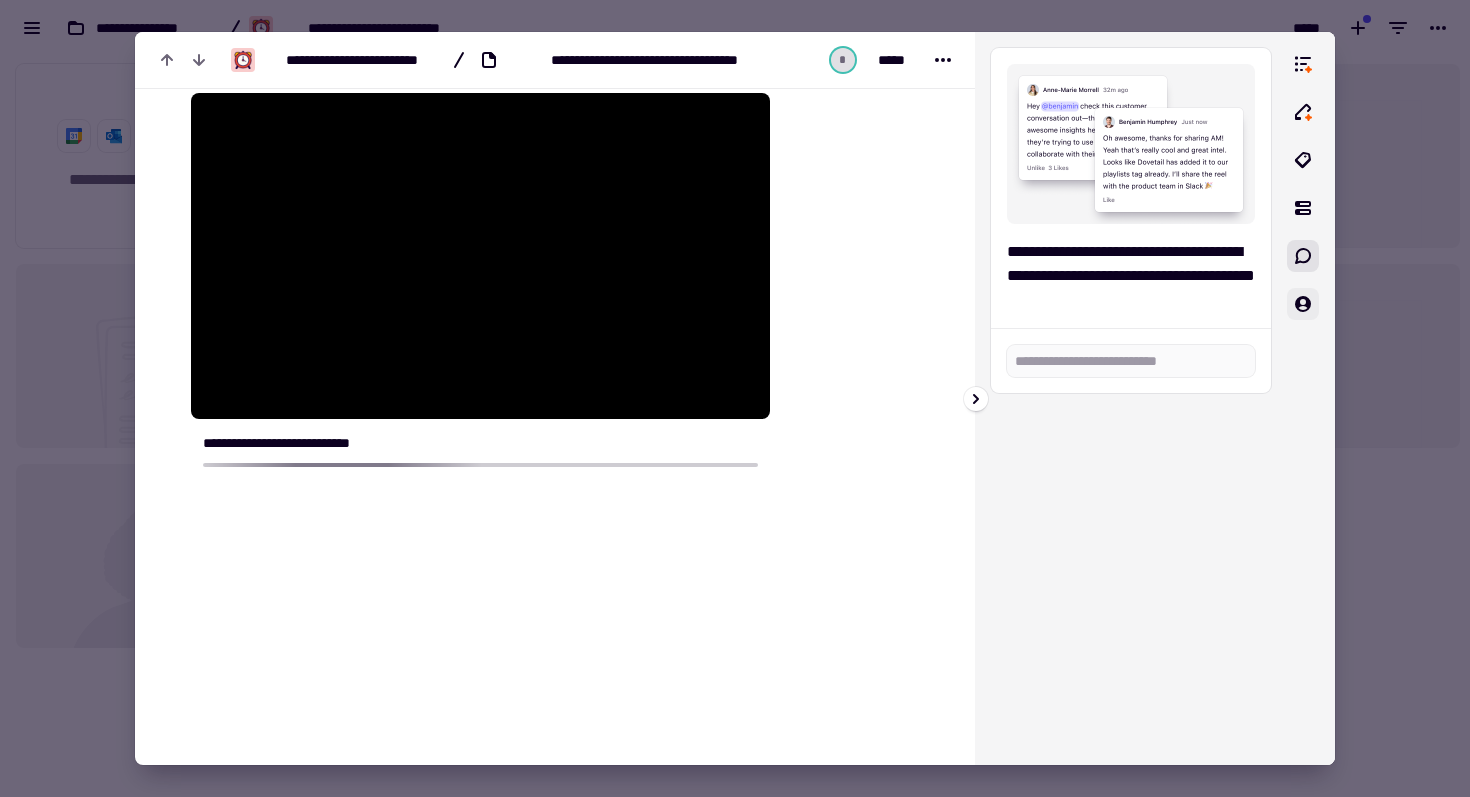 click 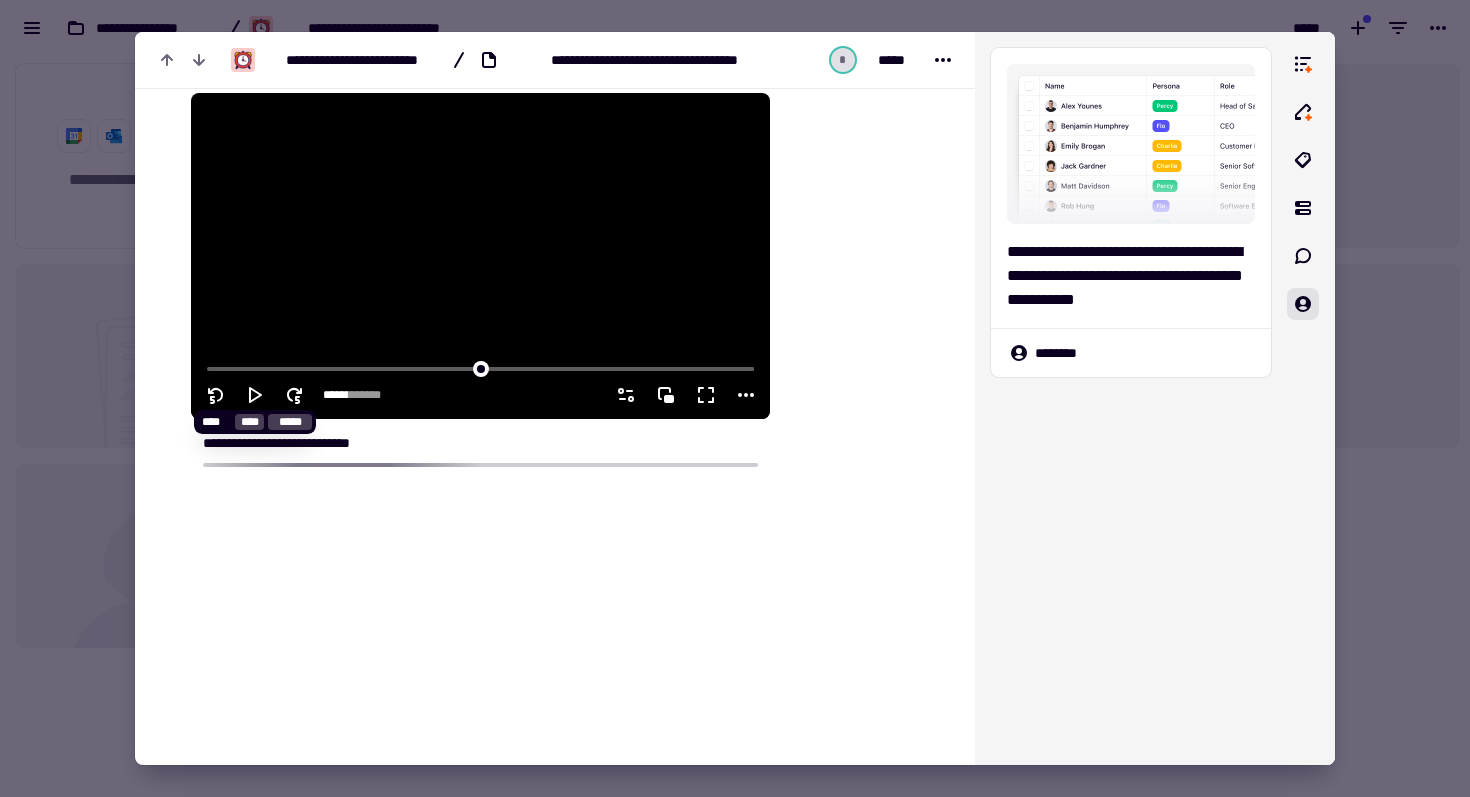 click 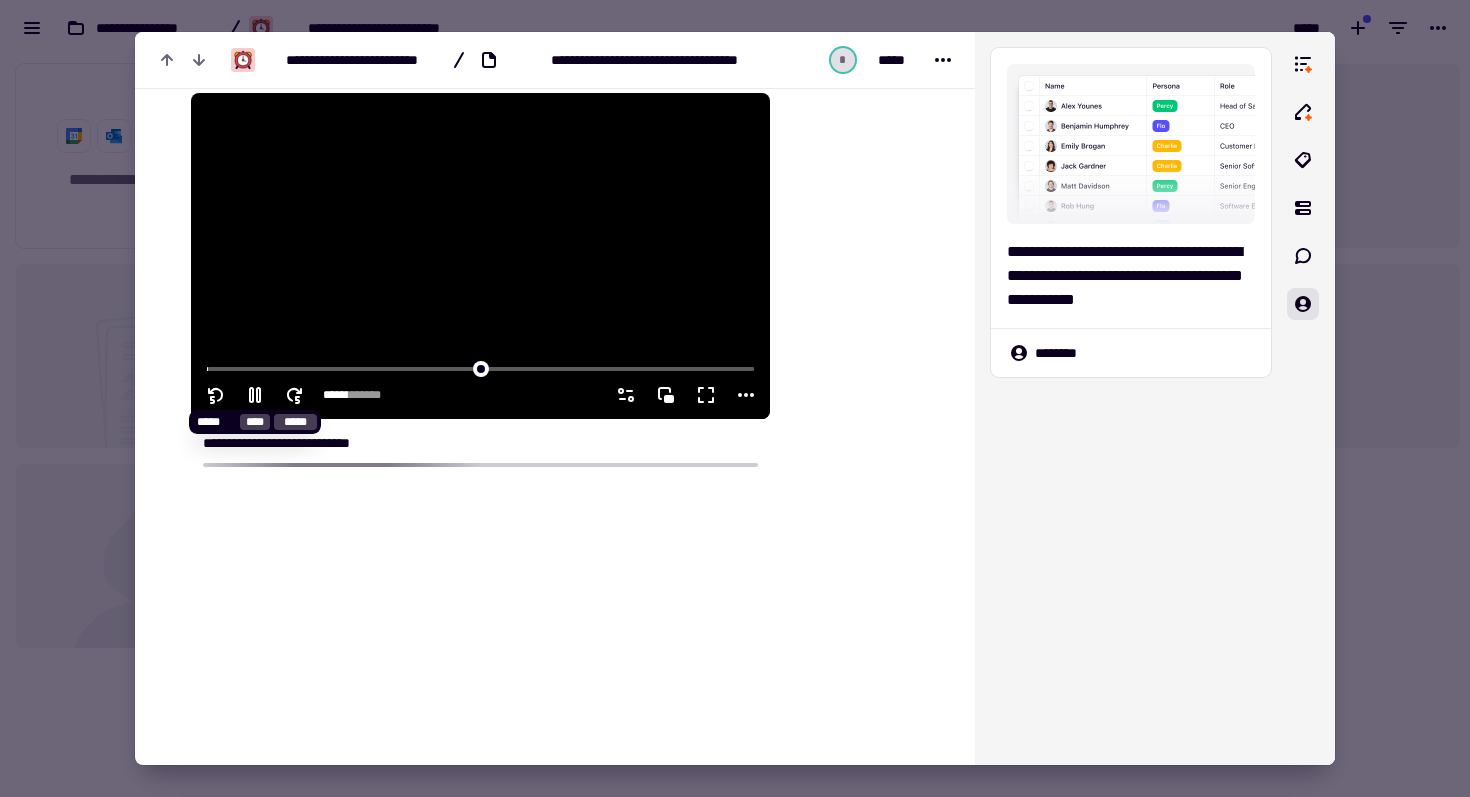 click 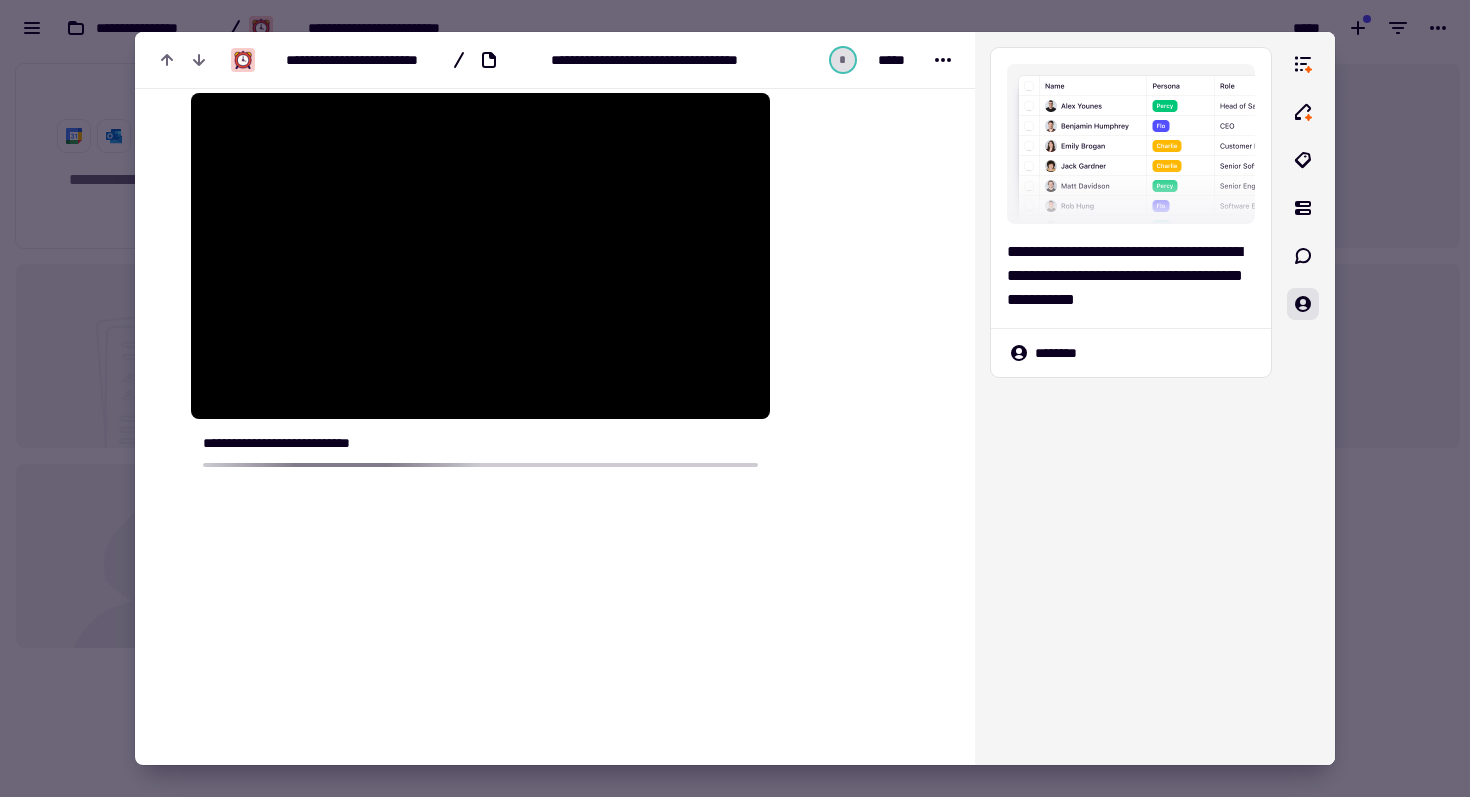 type on "***" 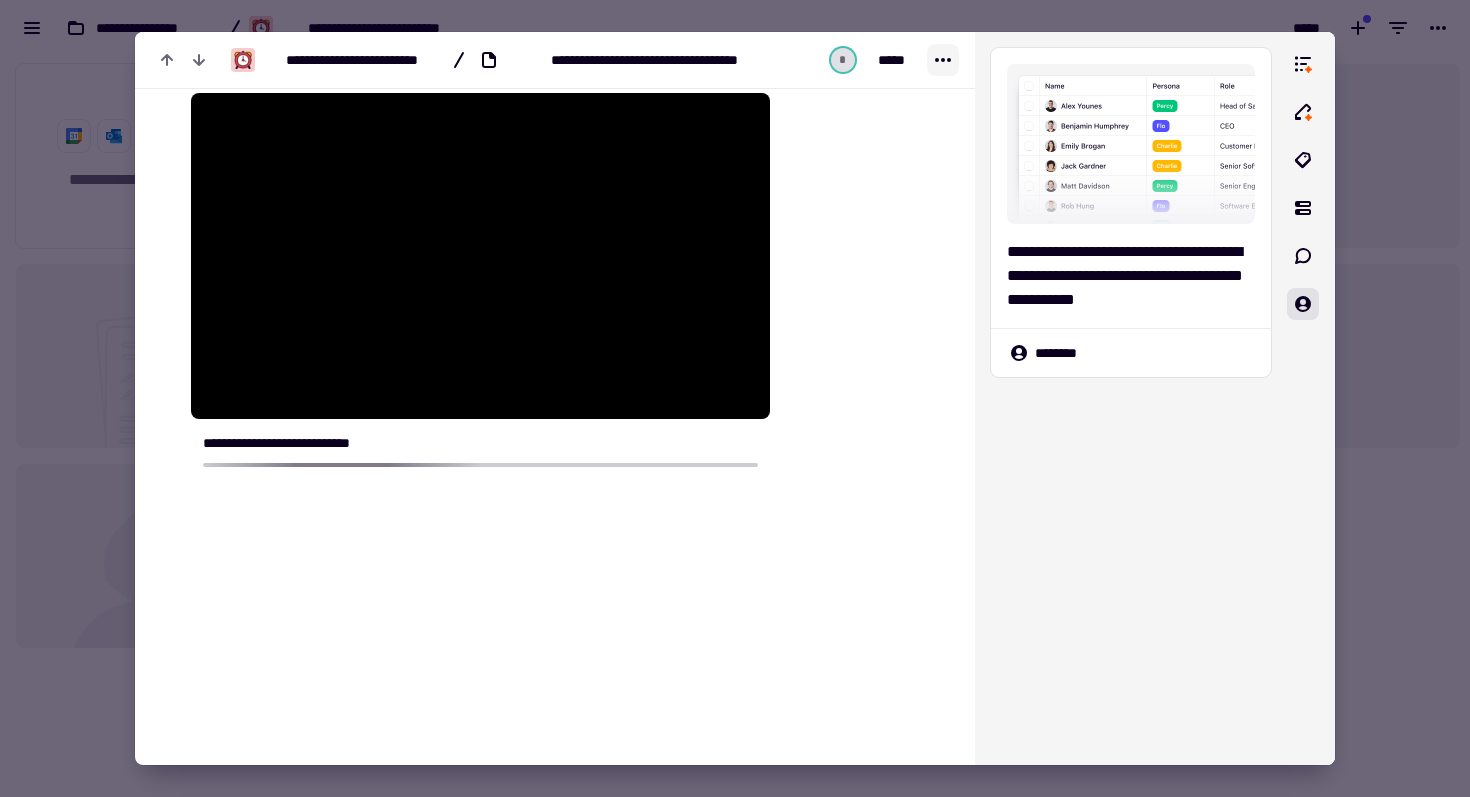 click 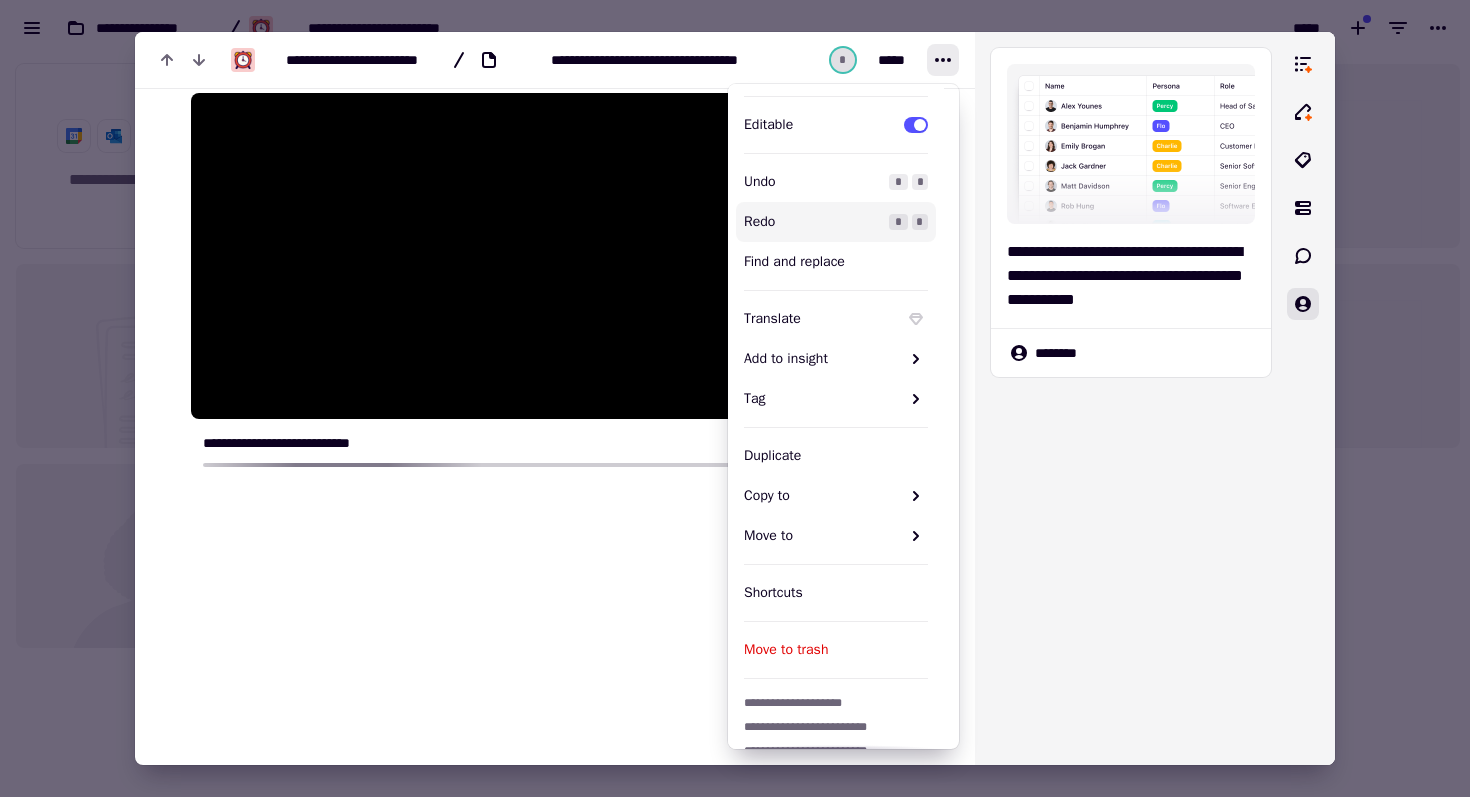 scroll, scrollTop: 53, scrollLeft: 0, axis: vertical 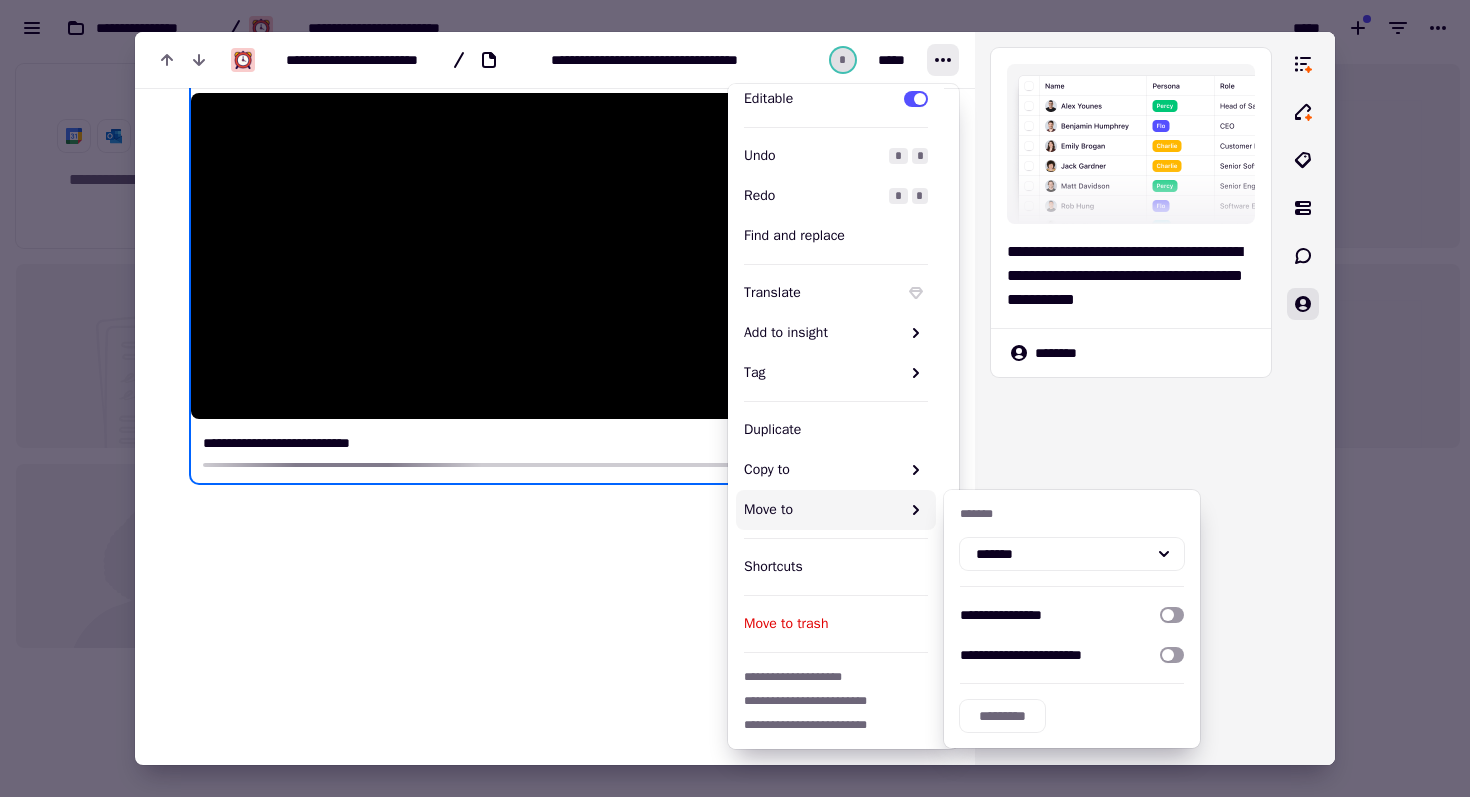 click at bounding box center [735, 398] 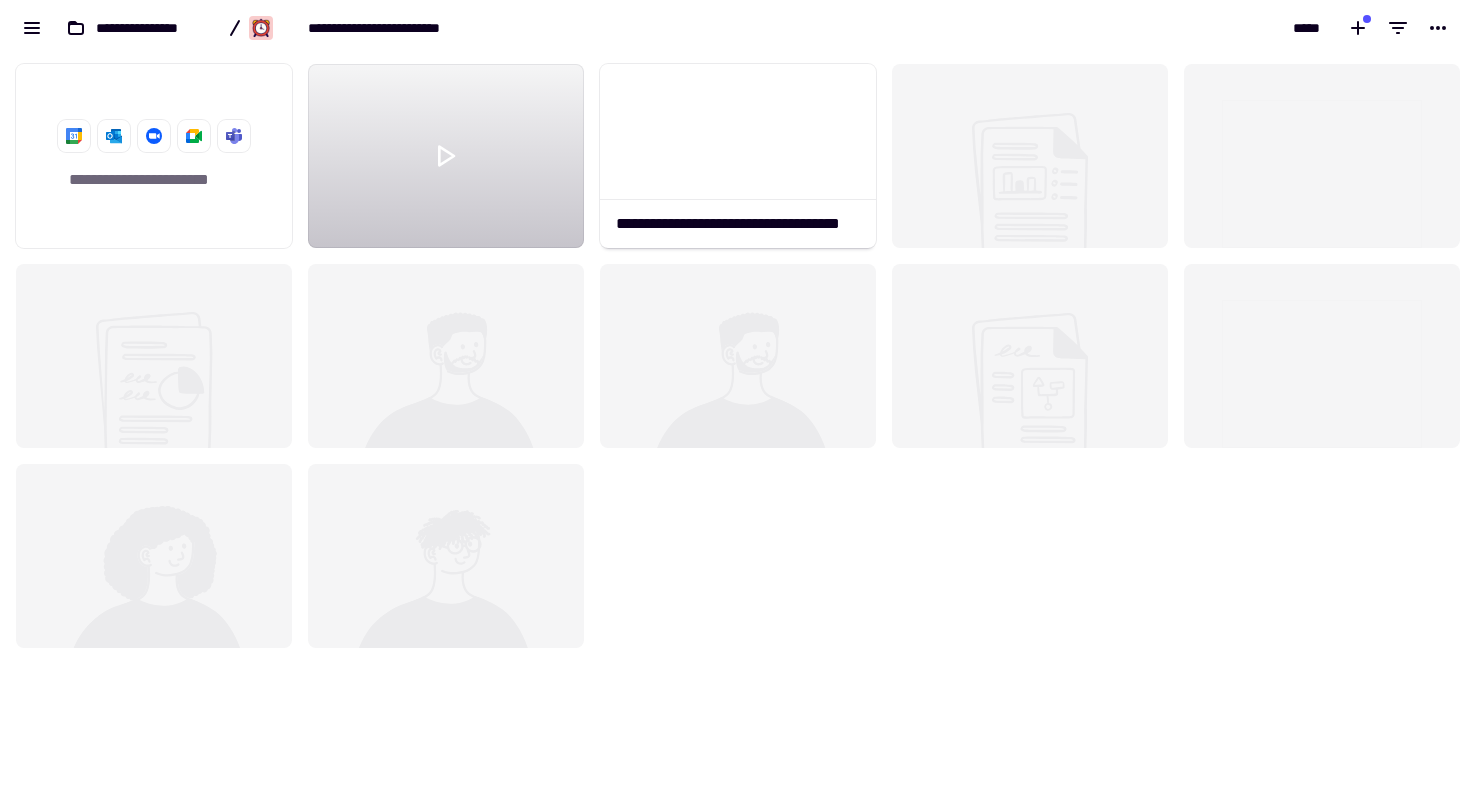 click 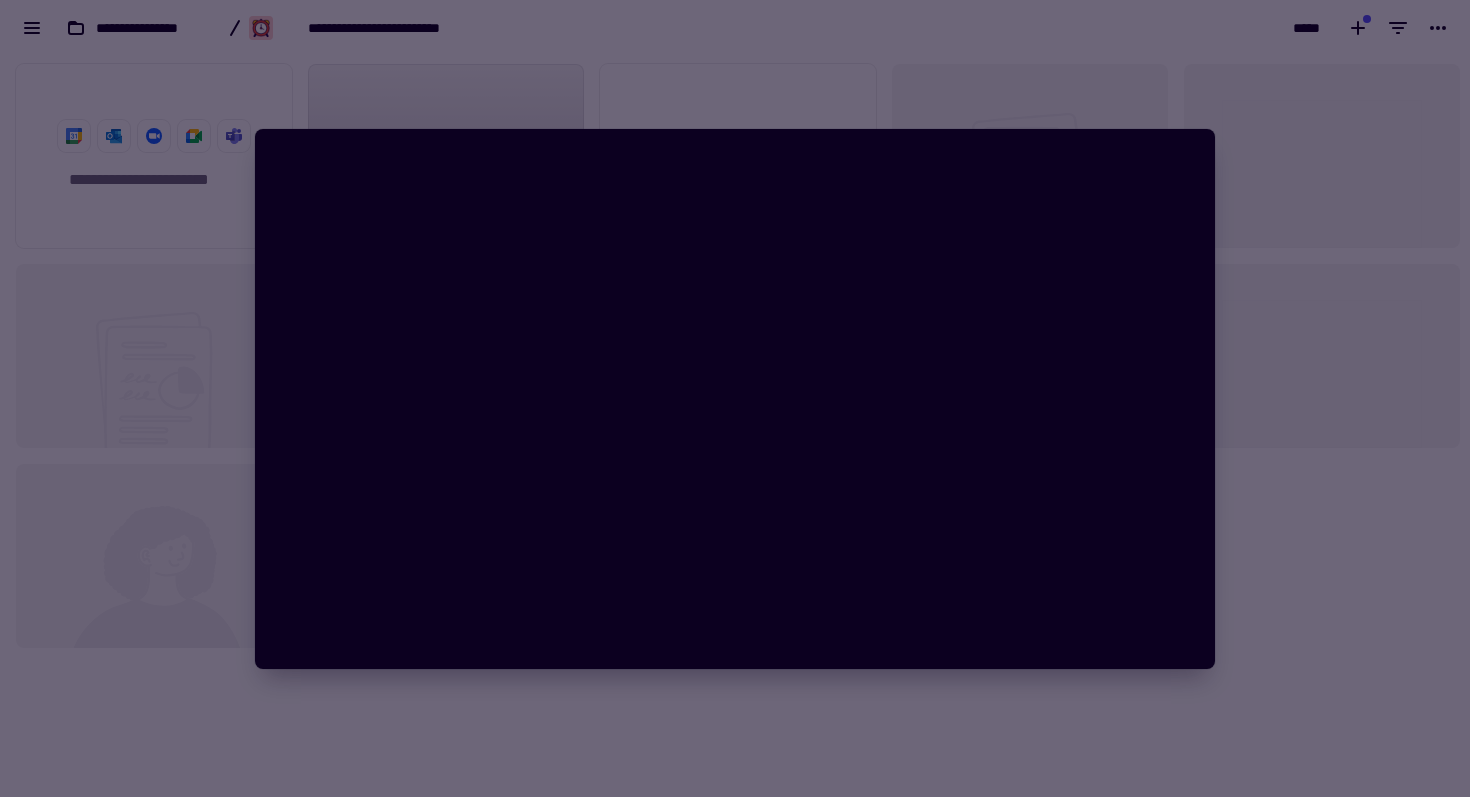 click at bounding box center (735, 398) 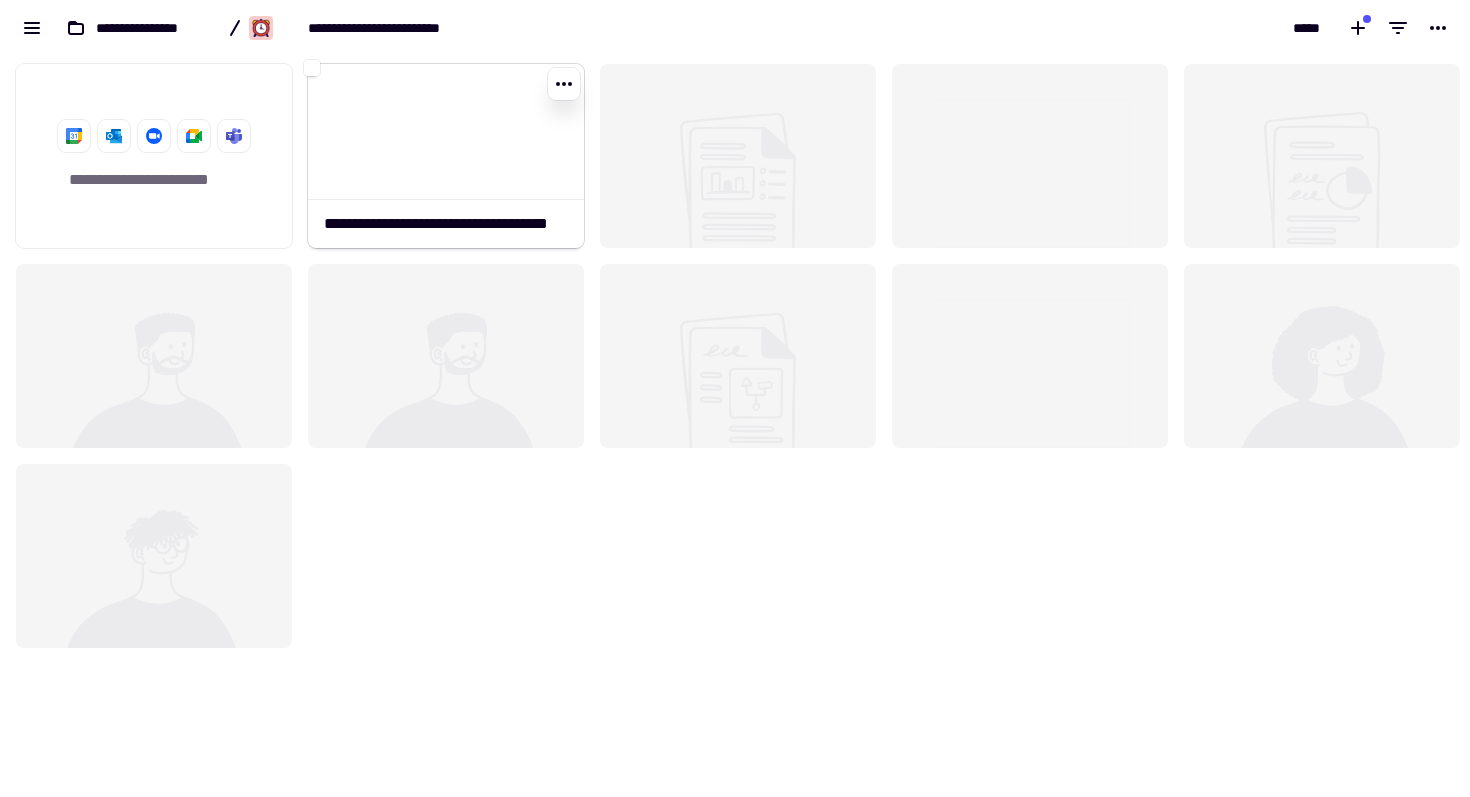 click 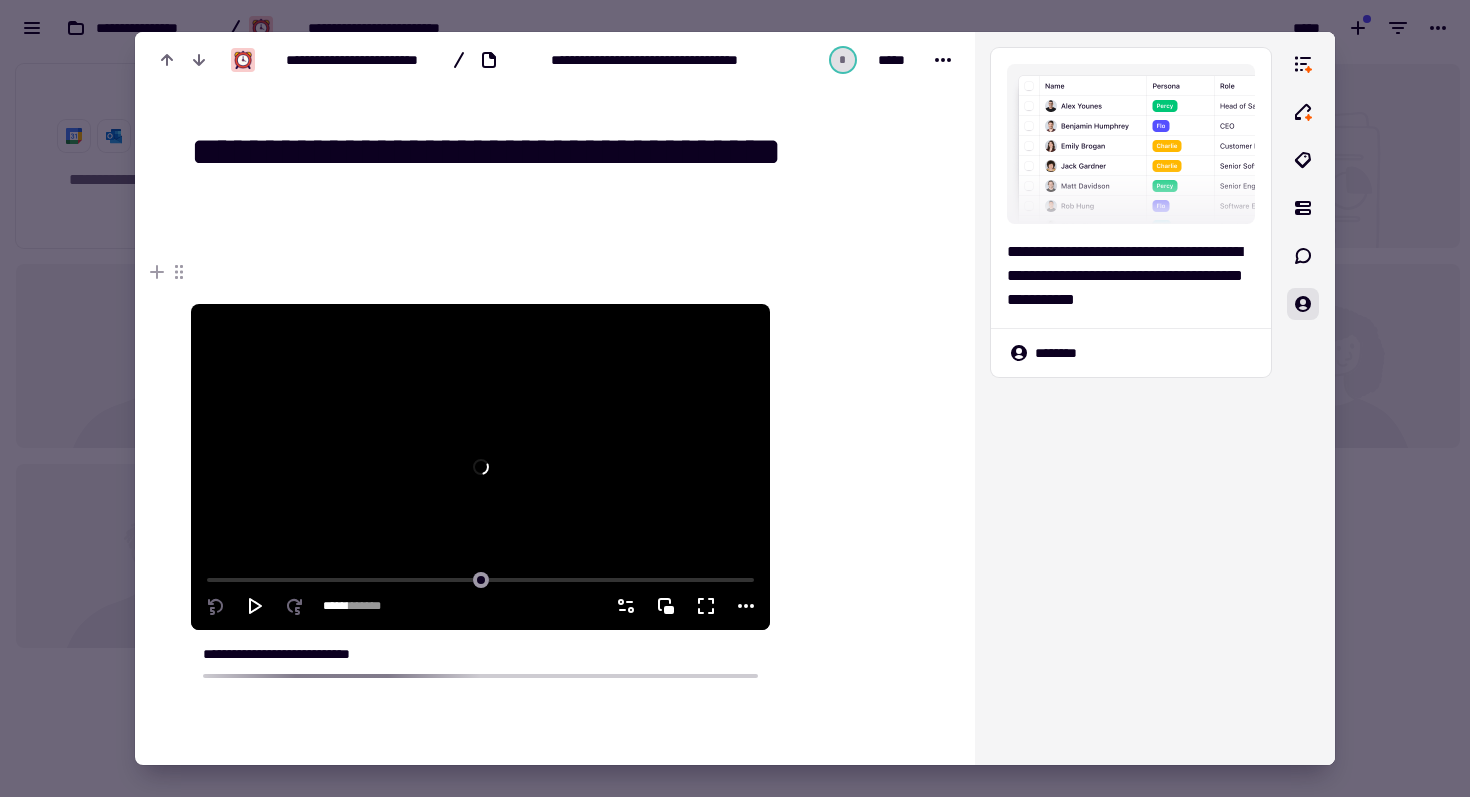 click at bounding box center (480, 467) 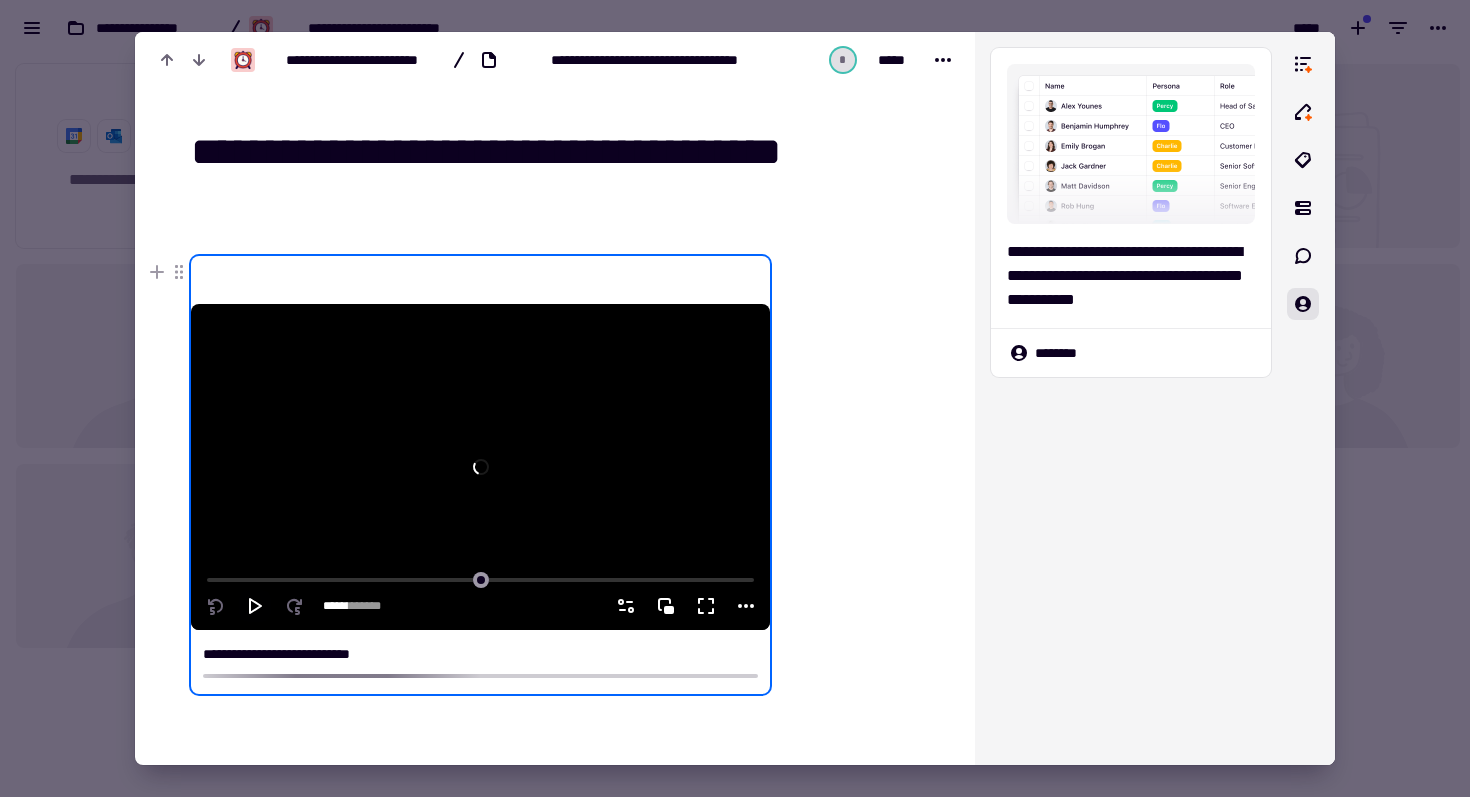 click 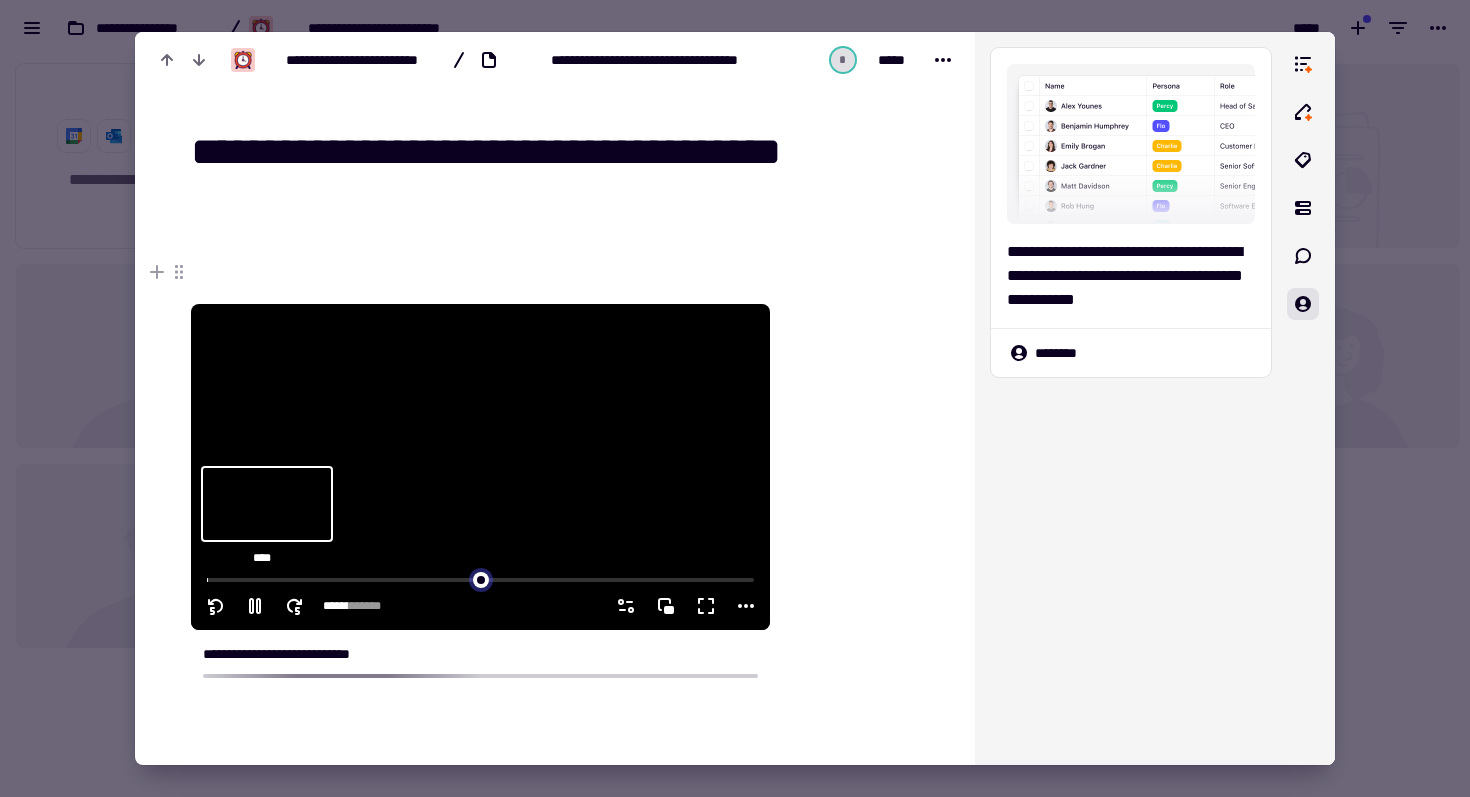 click at bounding box center [480, 578] 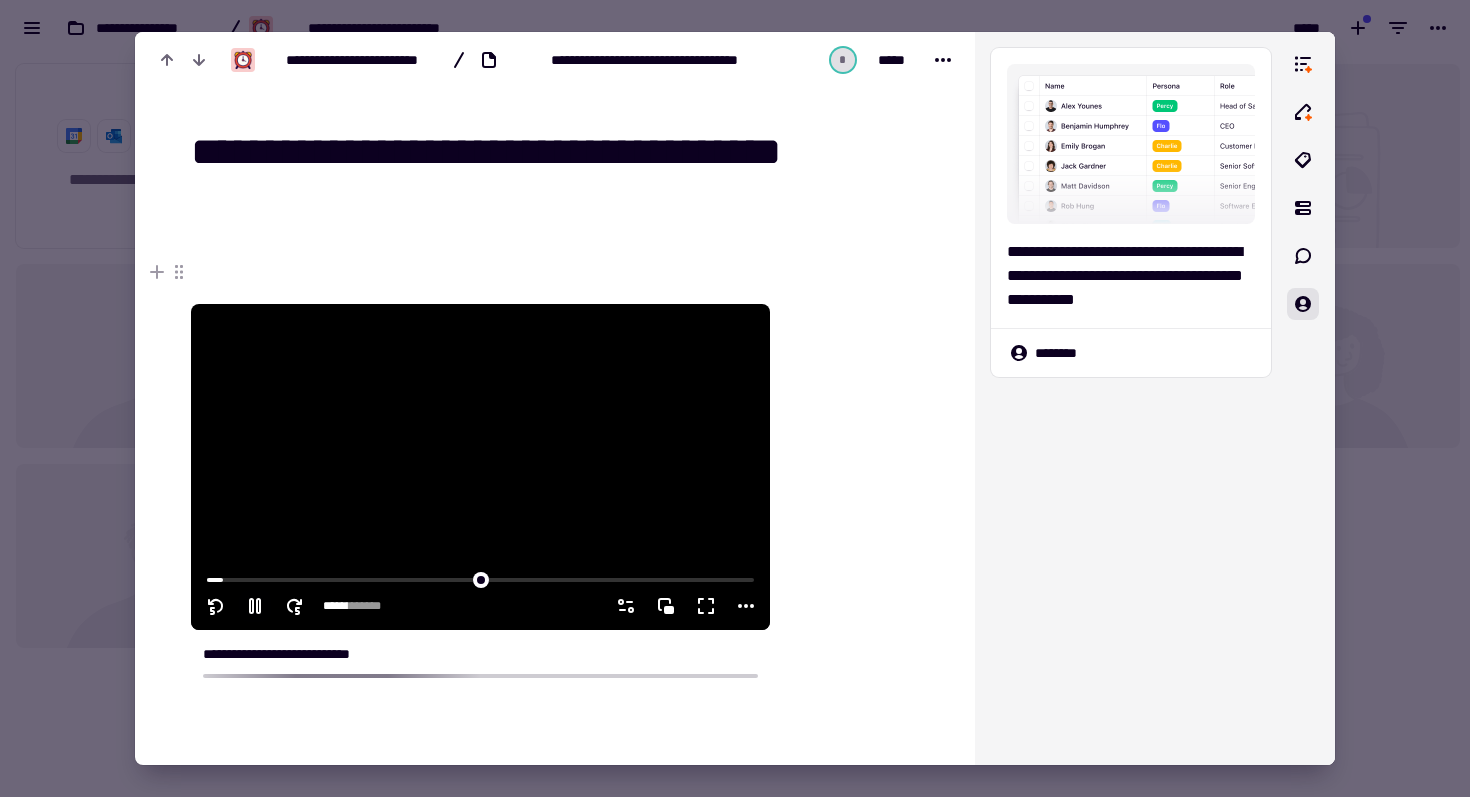 click at bounding box center [480, 578] 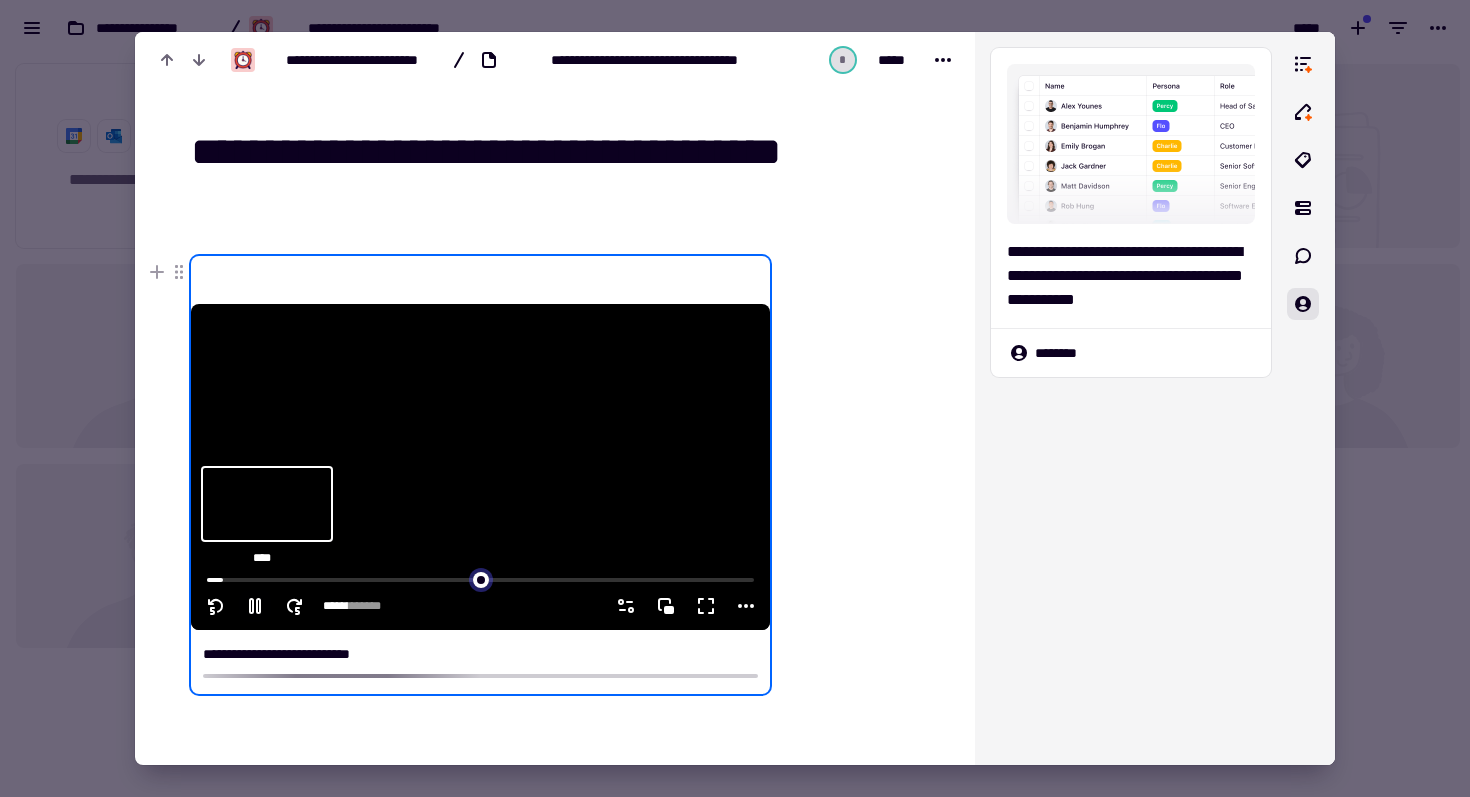 click at bounding box center [480, 578] 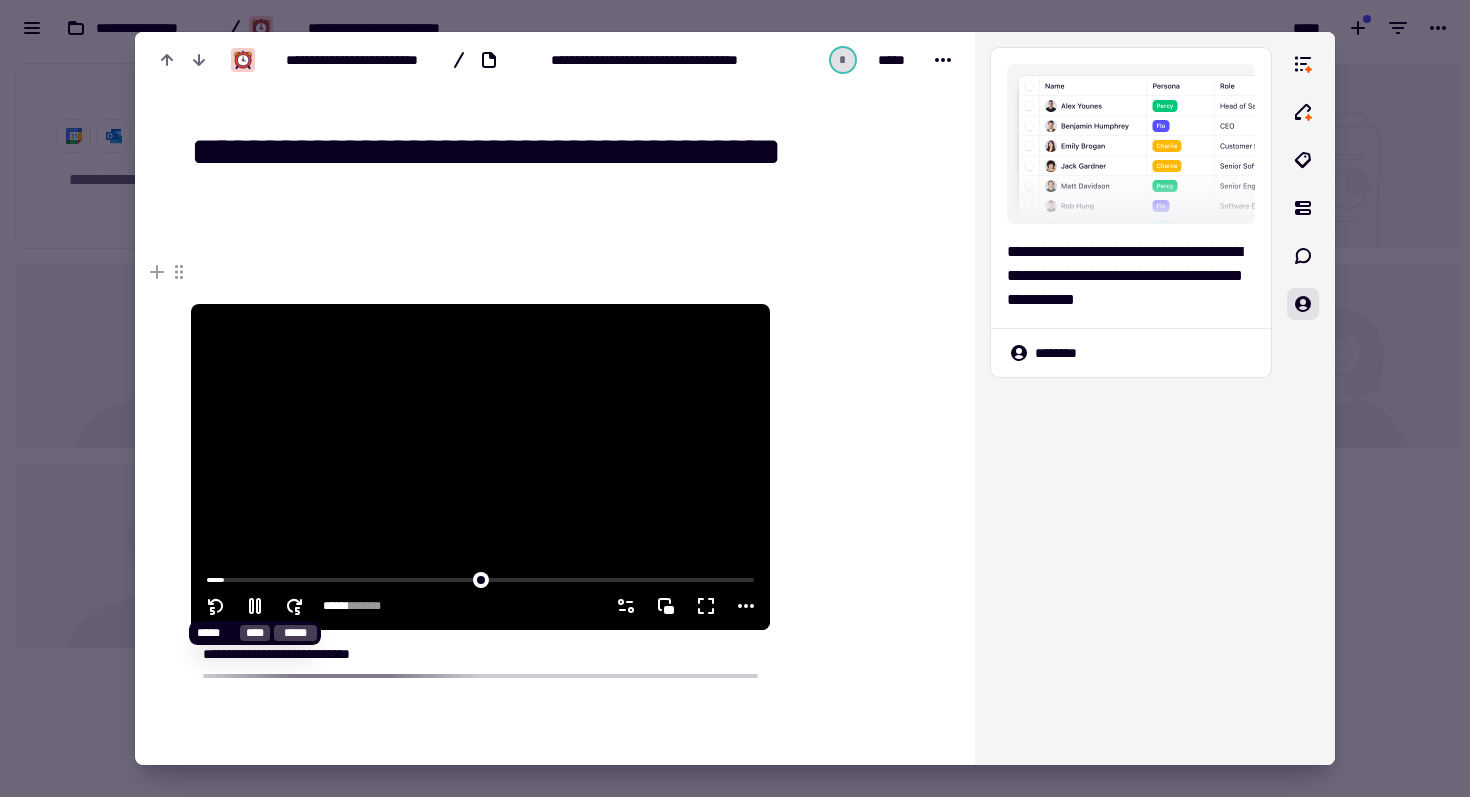 click 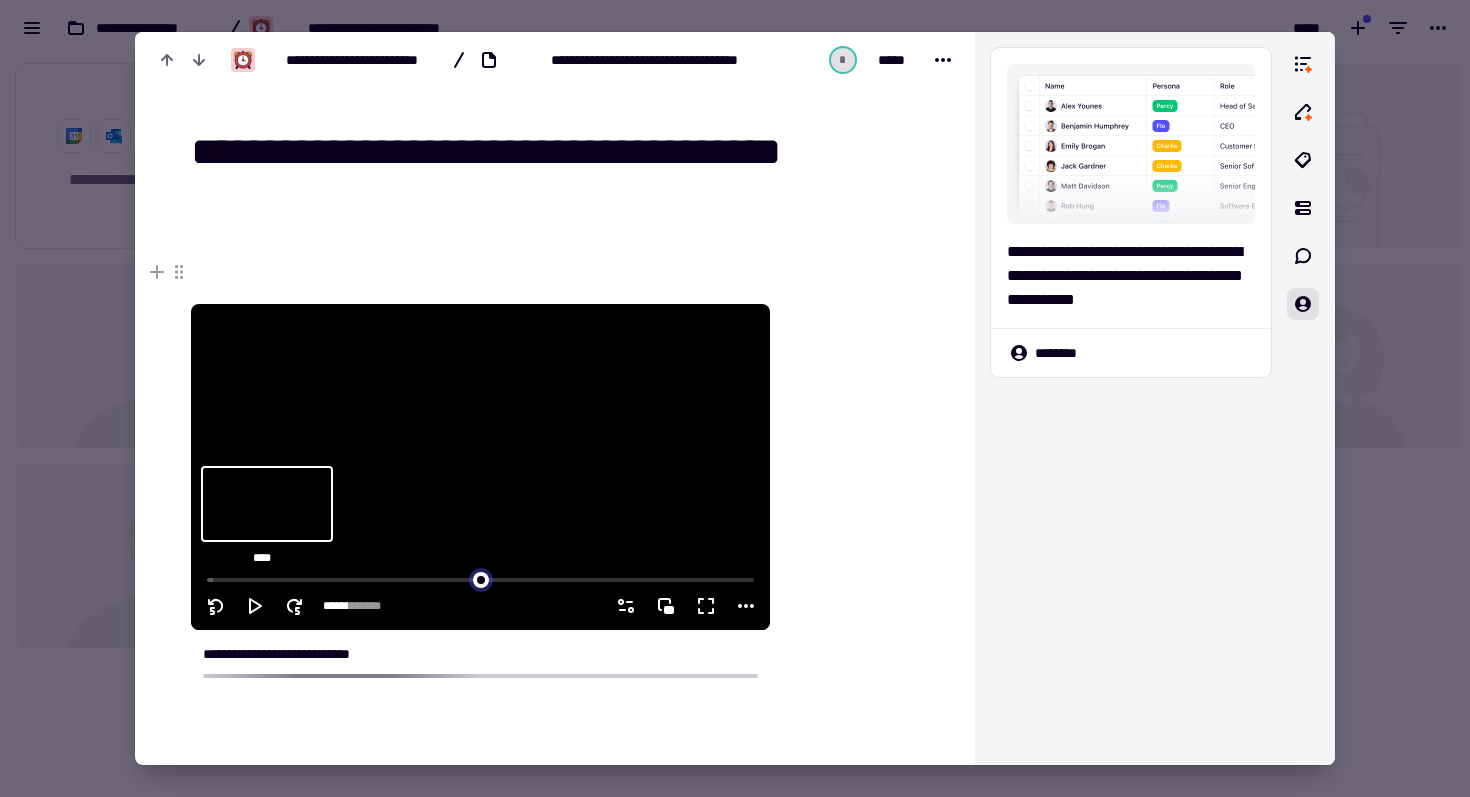 drag, startPoint x: 232, startPoint y: 570, endPoint x: 177, endPoint y: 570, distance: 55 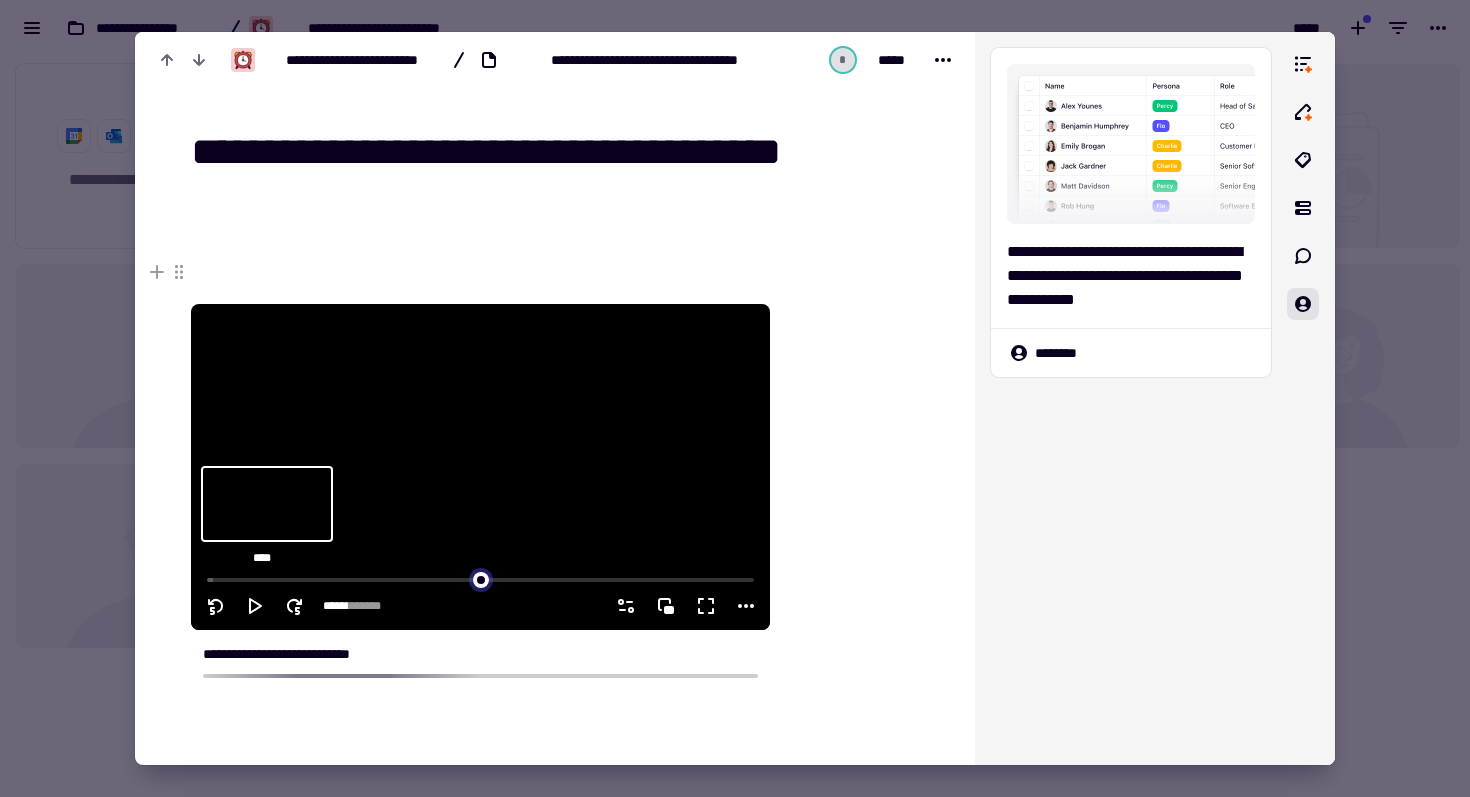type on "*" 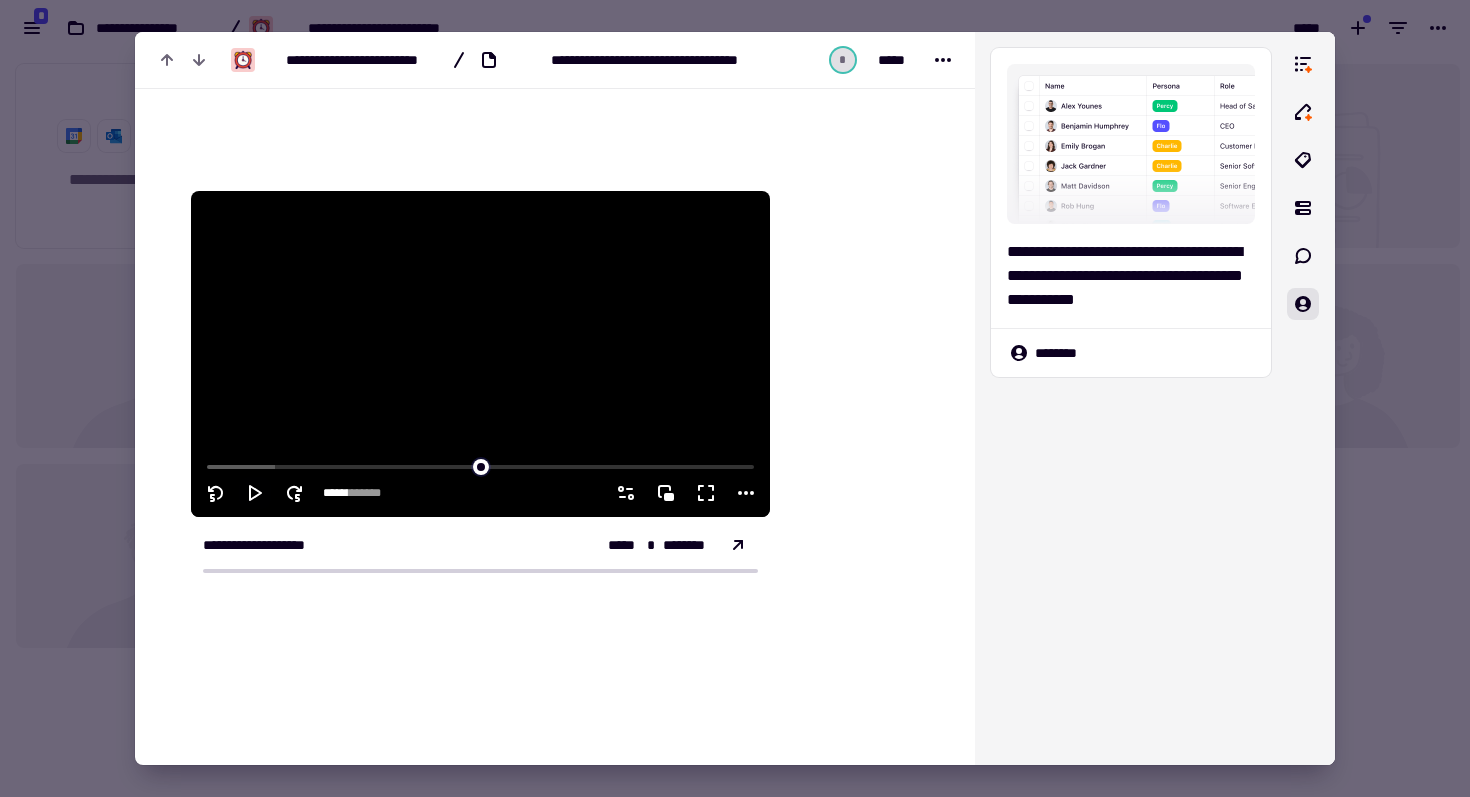 scroll, scrollTop: 122, scrollLeft: 0, axis: vertical 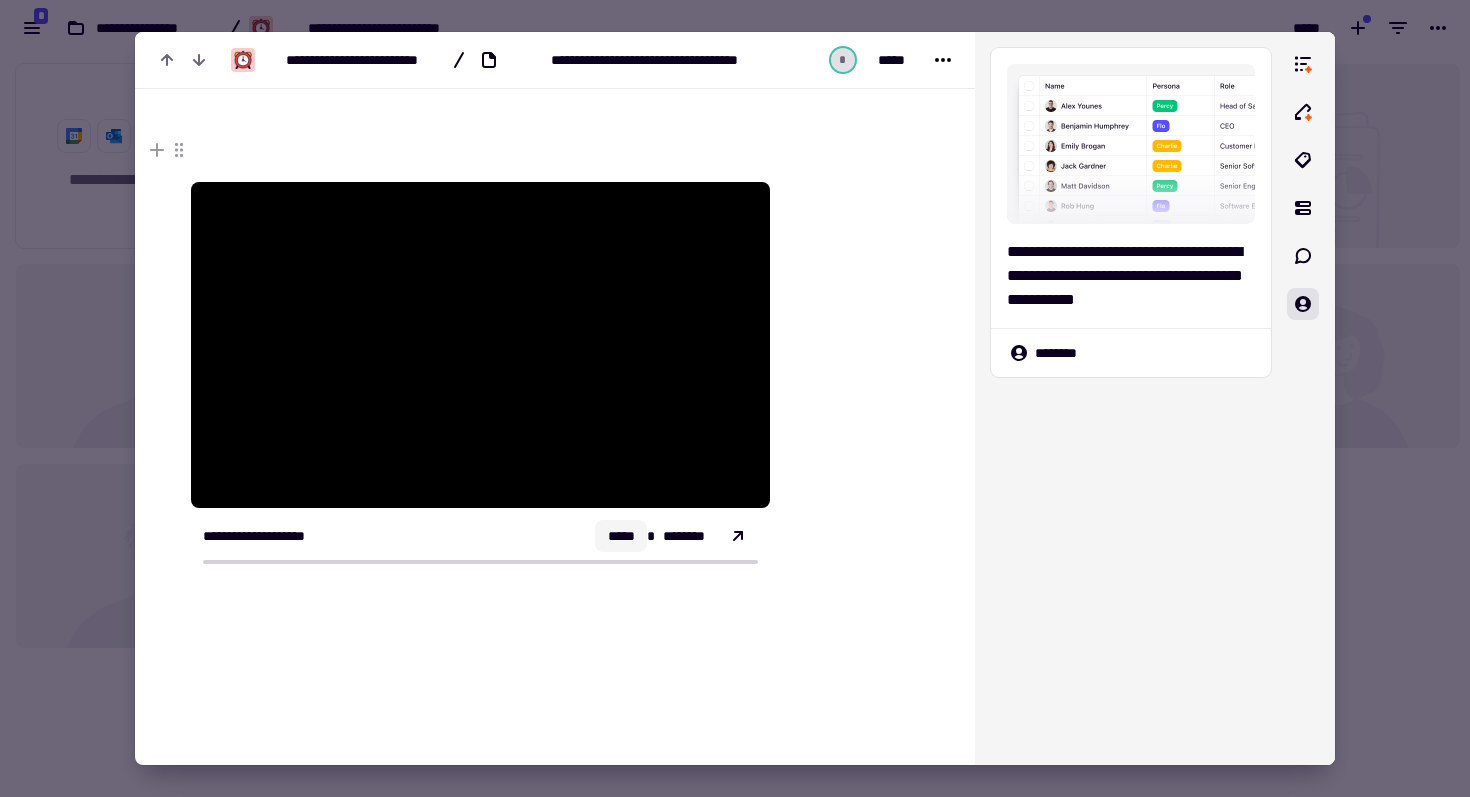 click on "*****" 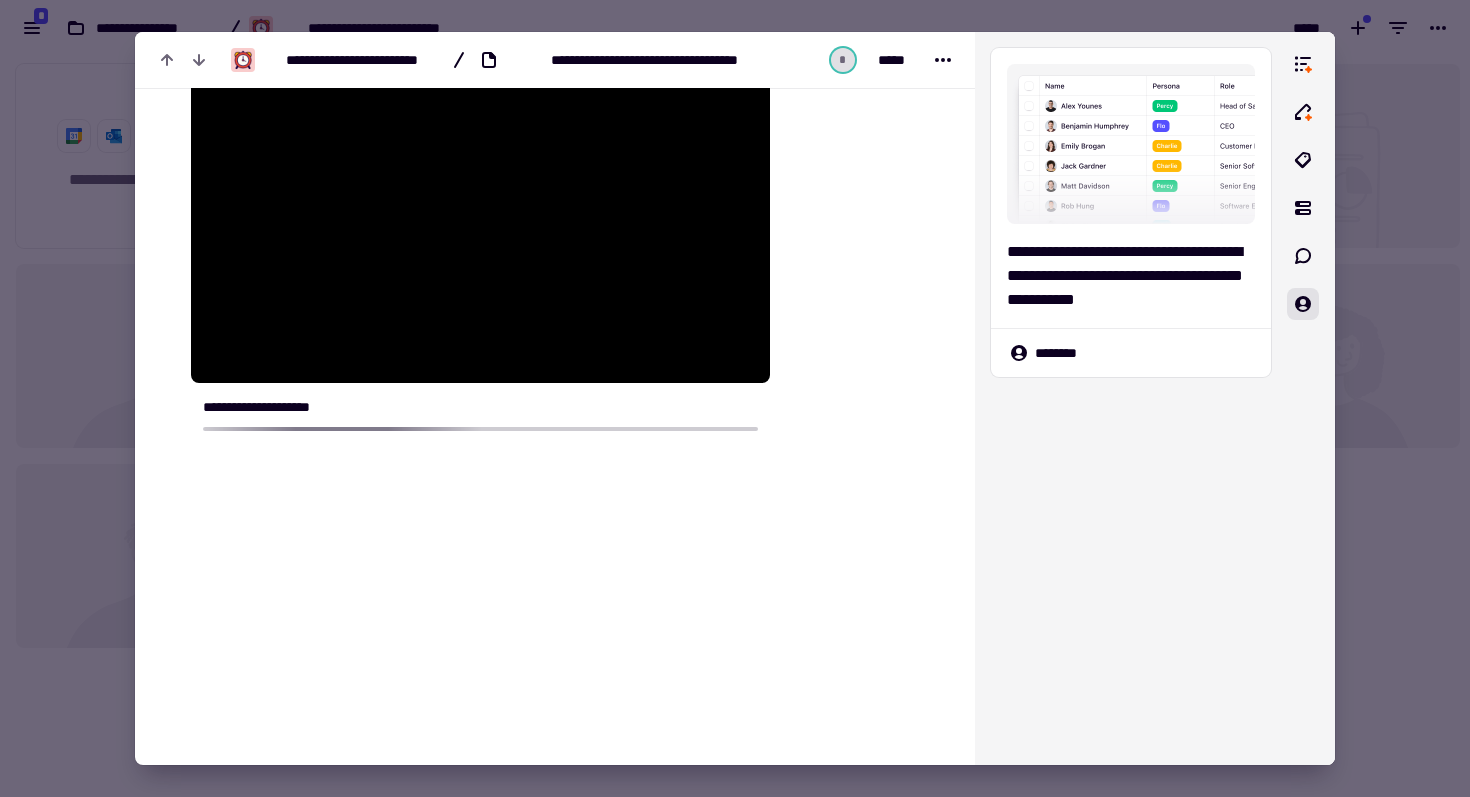 scroll, scrollTop: 0, scrollLeft: 0, axis: both 